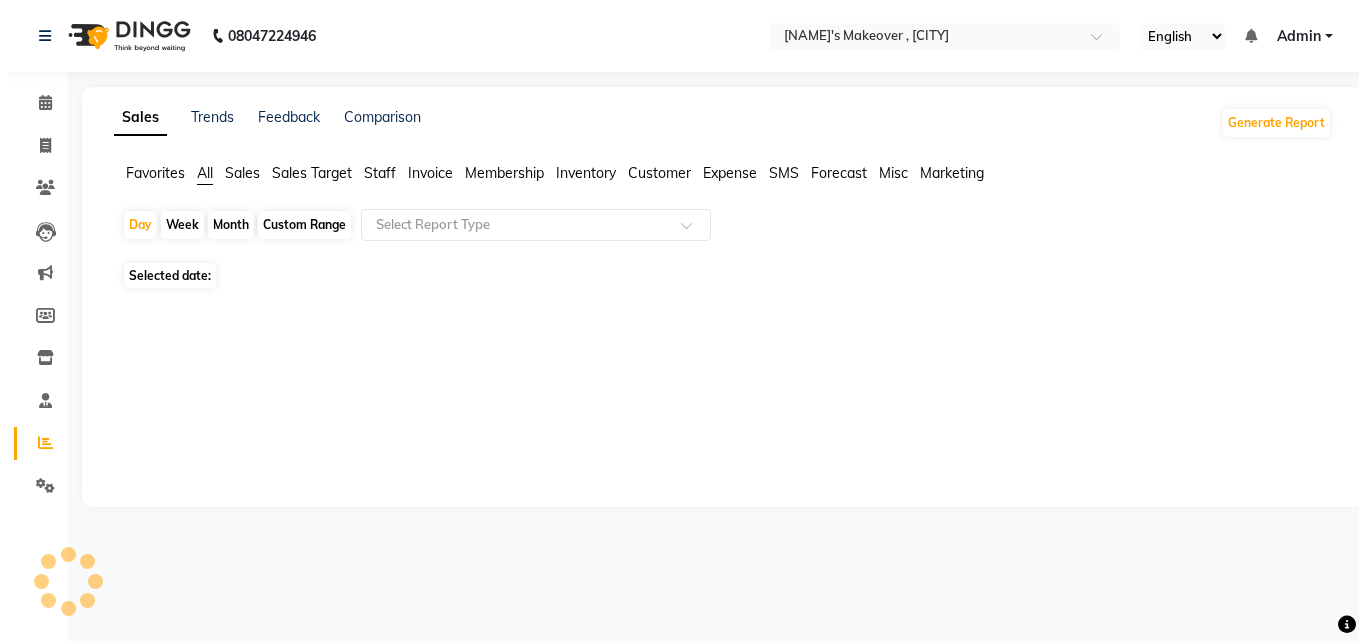 scroll, scrollTop: 0, scrollLeft: 0, axis: both 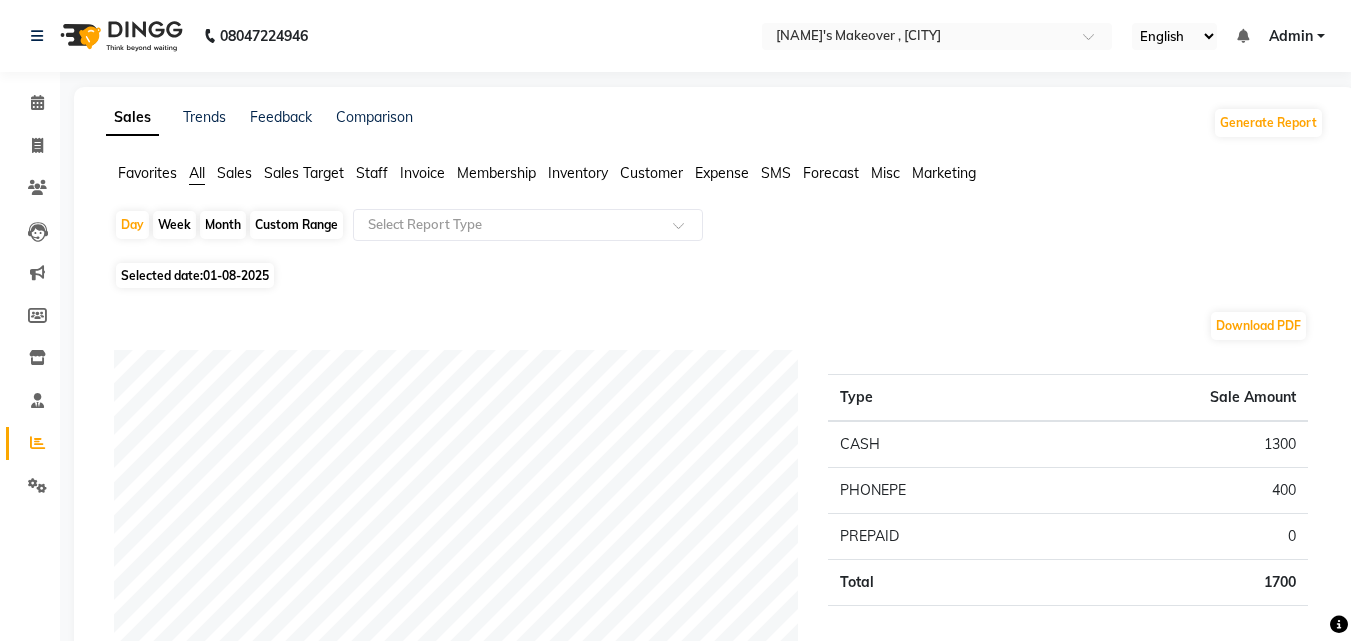 click on "01-08-2025" 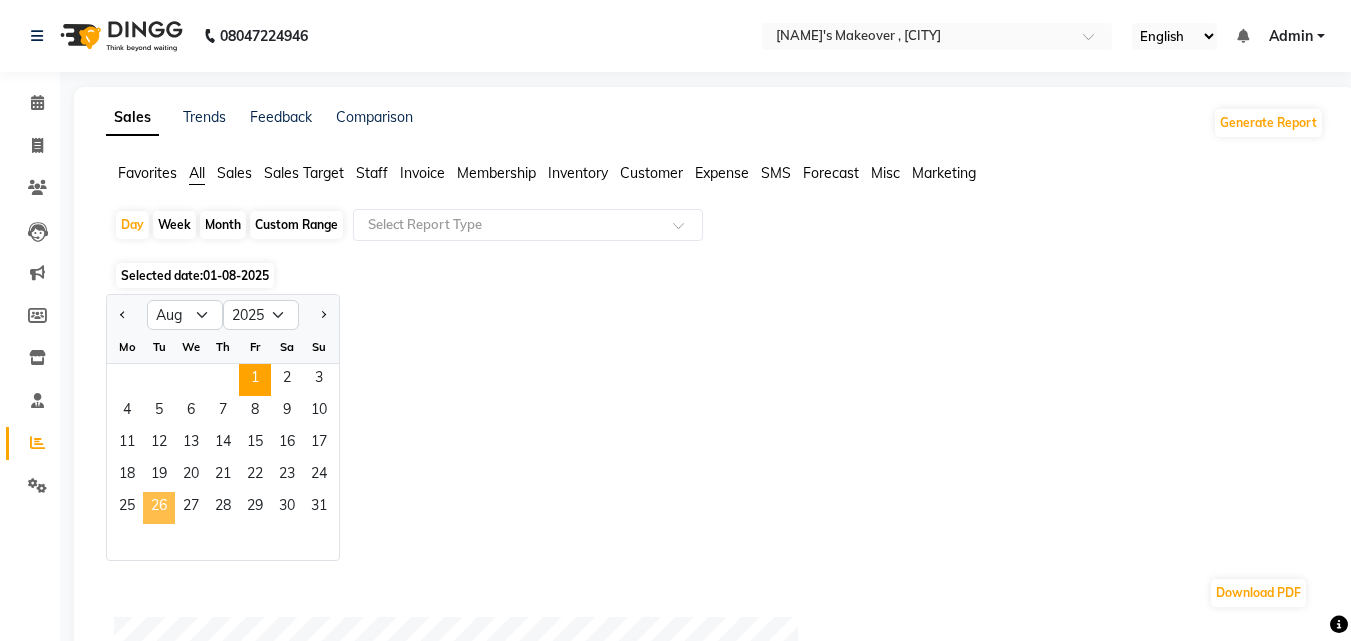 click on "26" 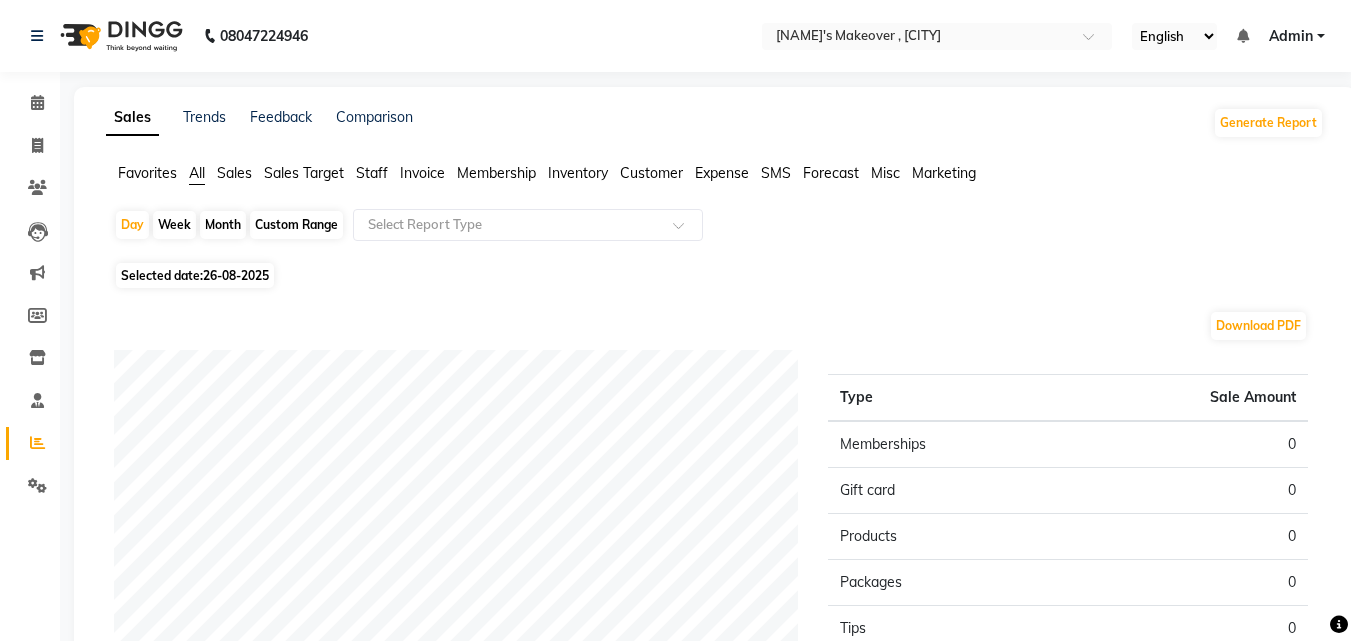 click on "Sales Trends Feedback Comparison Generate Report Favorites All Sales Sales Target Staff Invoice Membership Inventory Customer Expense SMS Forecast Misc Marketing Day Week Month Custom Range Select Report Type Selected date: [DATE] Download PDF Sales summary Type Sale Amount Memberships 0 Gift card 0 Products 0 Packages 0 Tips 0 Services 0 Prepaid 0 Vouchers 0 Fee 0 Total 0 ★ Mark as Favorite Choose how you'd like to save "" report to favorites Save to Personal Favorites: Only you can see this report in your favorites tab. Share with Organization: Everyone in your organization can see this report in their favorites tab. Save to Favorites" 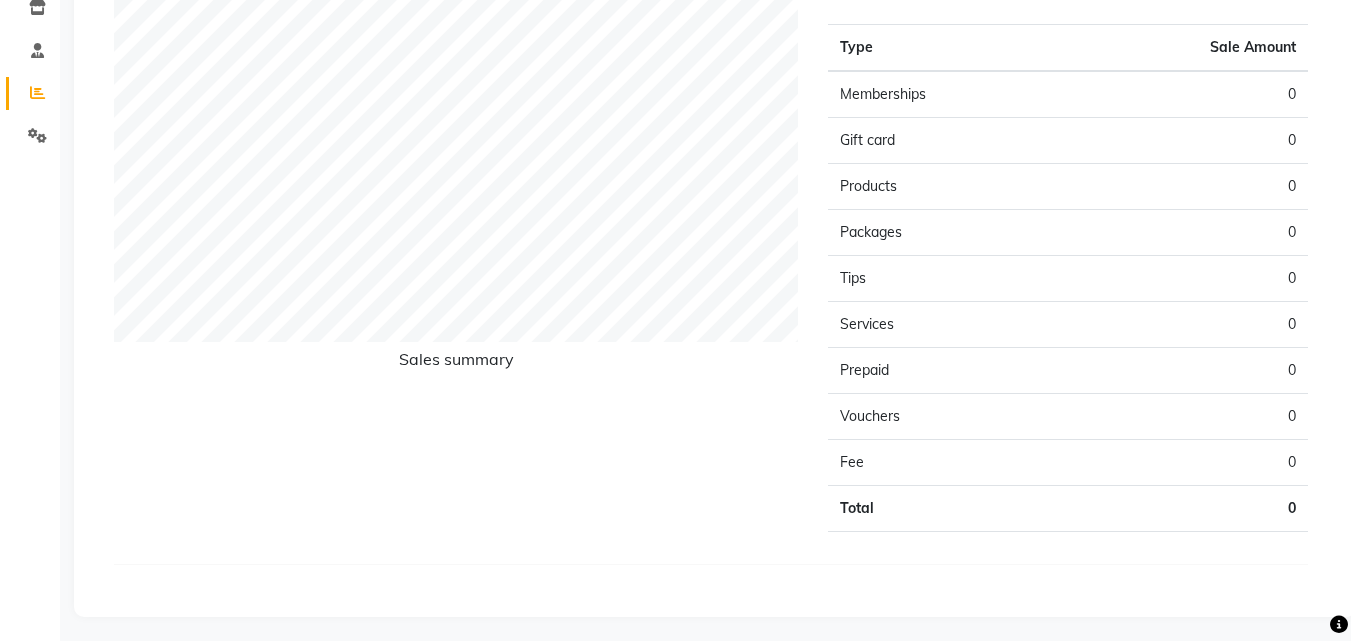 scroll, scrollTop: 356, scrollLeft: 0, axis: vertical 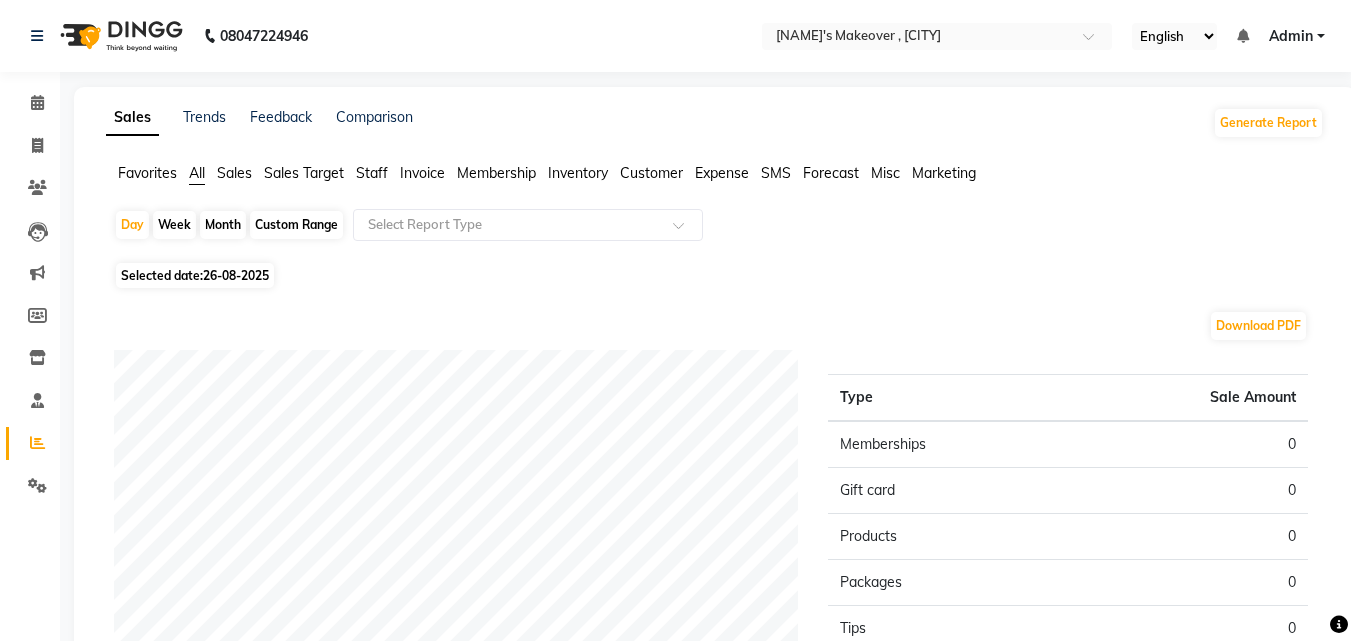 click on "Sales Target" 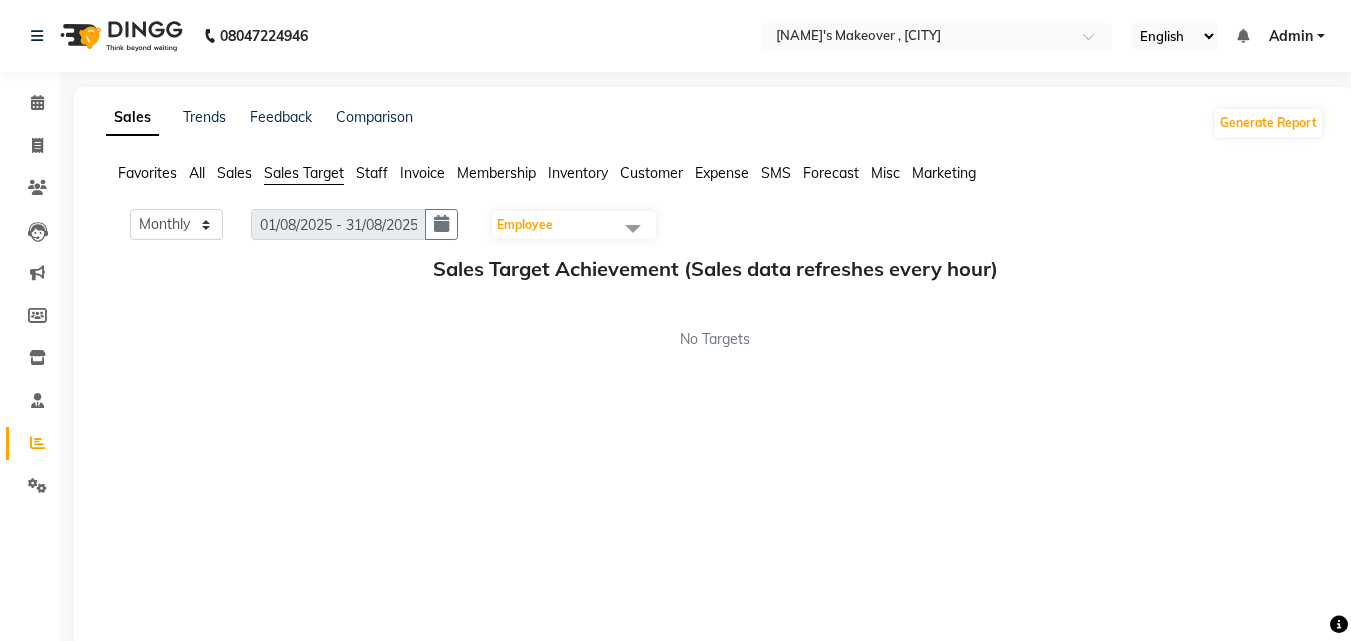 click on "All" 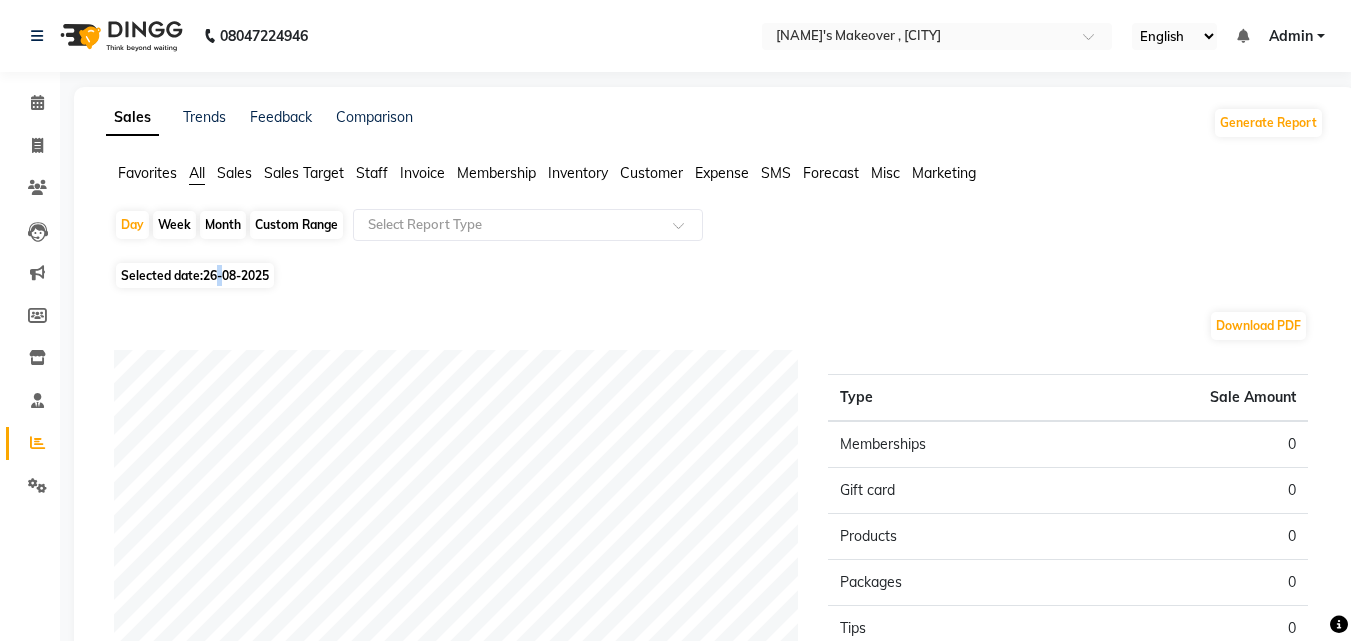 click on "26-08-2025" 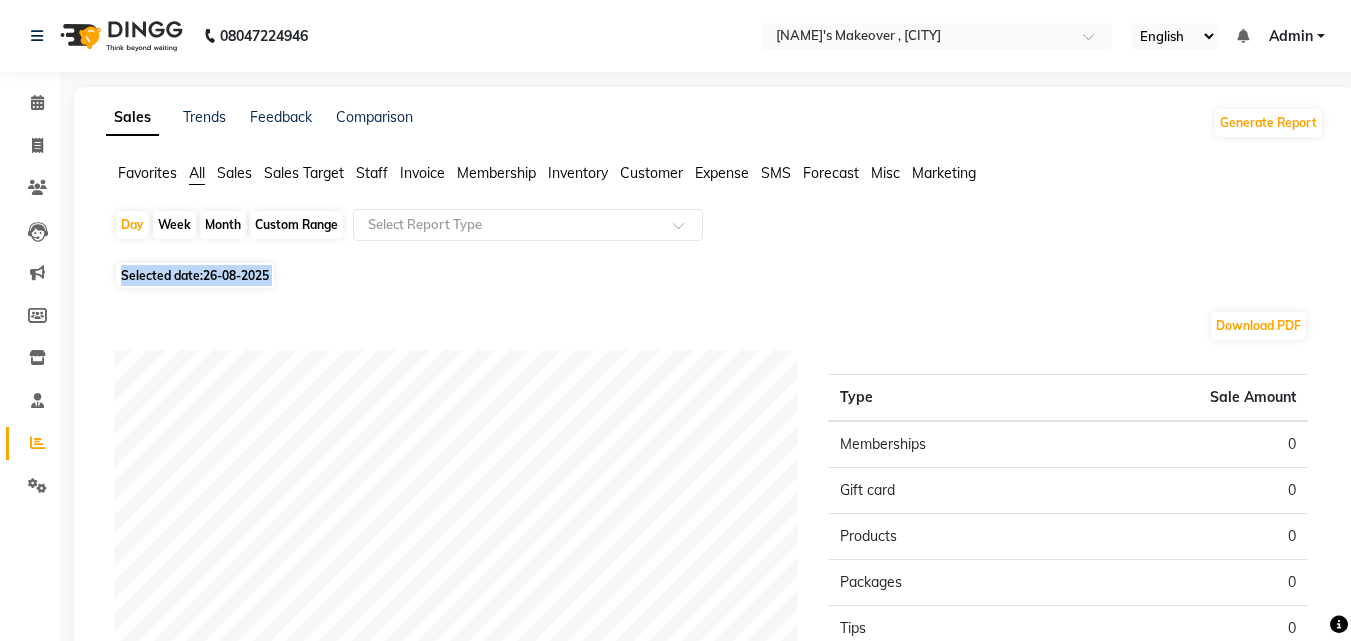select on "8" 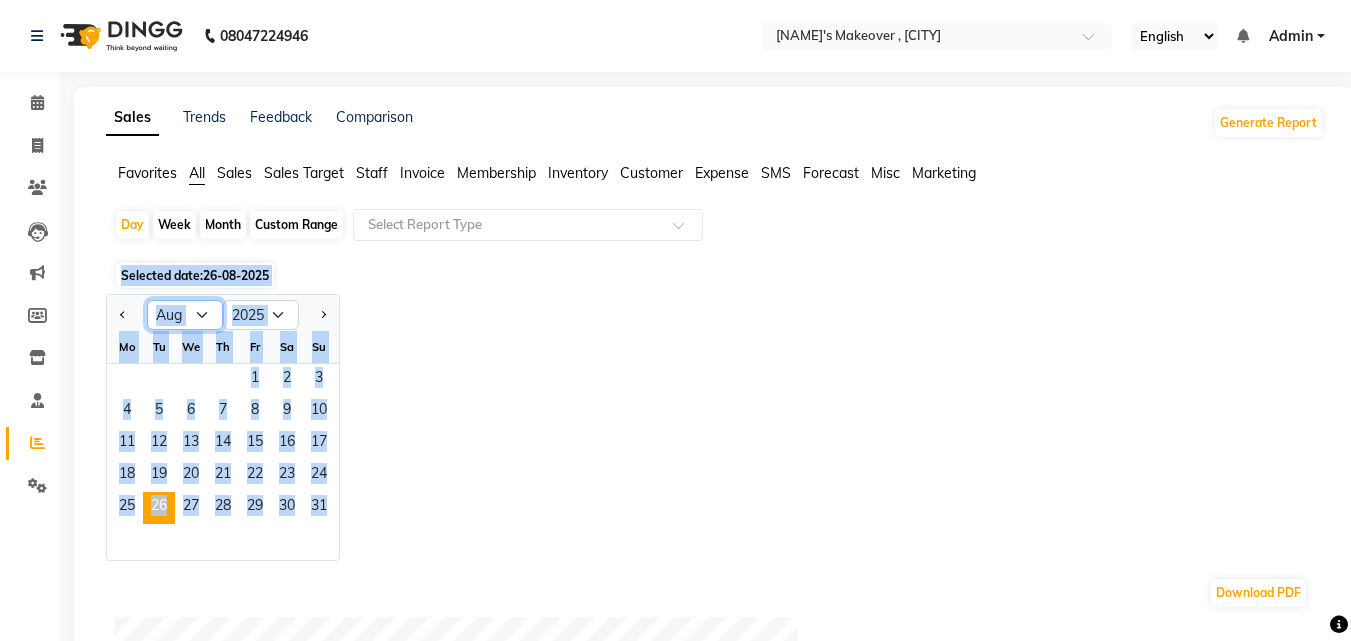 click on "Jan Feb Mar Apr May Jun Jul Aug Sep Oct Nov Dec" 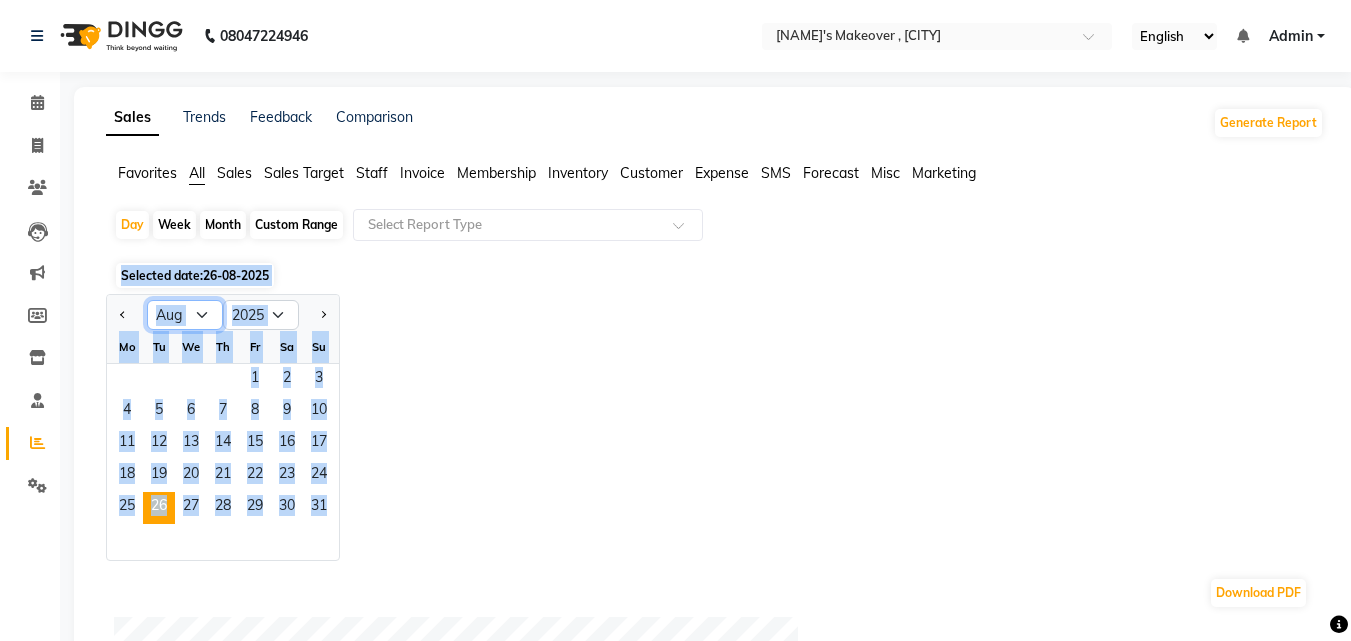 select on "7" 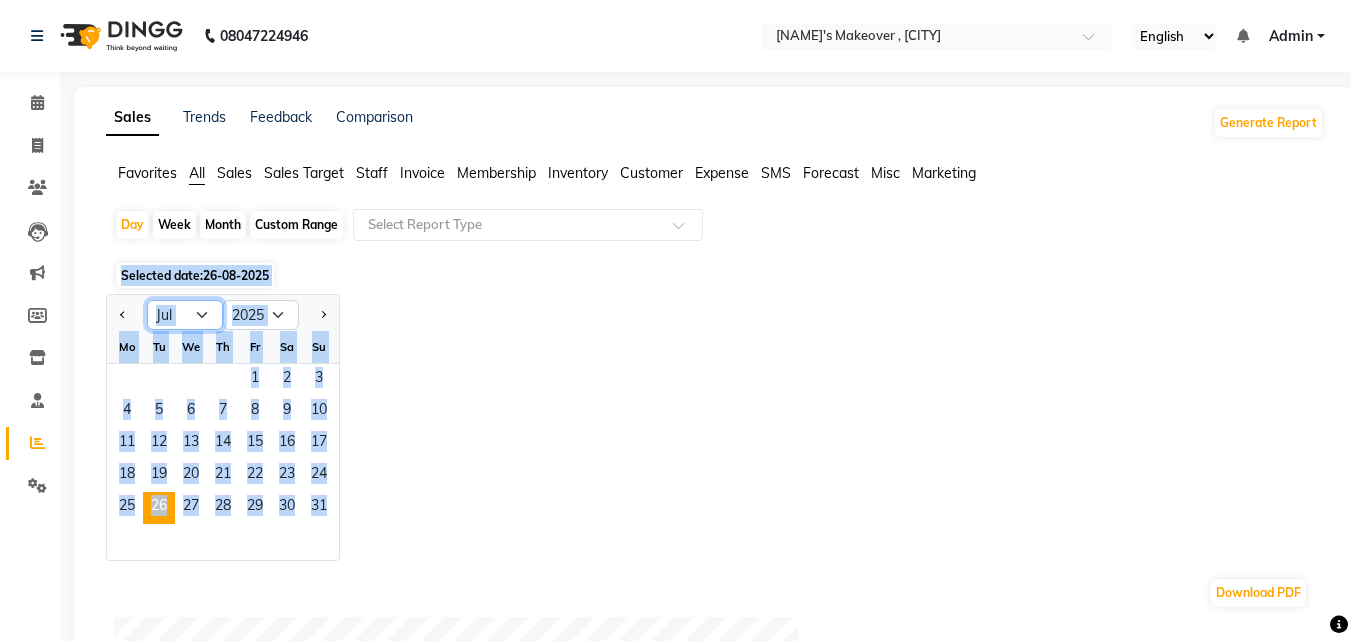 click on "Jan Feb Mar Apr May Jun Jul Aug Sep Oct Nov Dec" 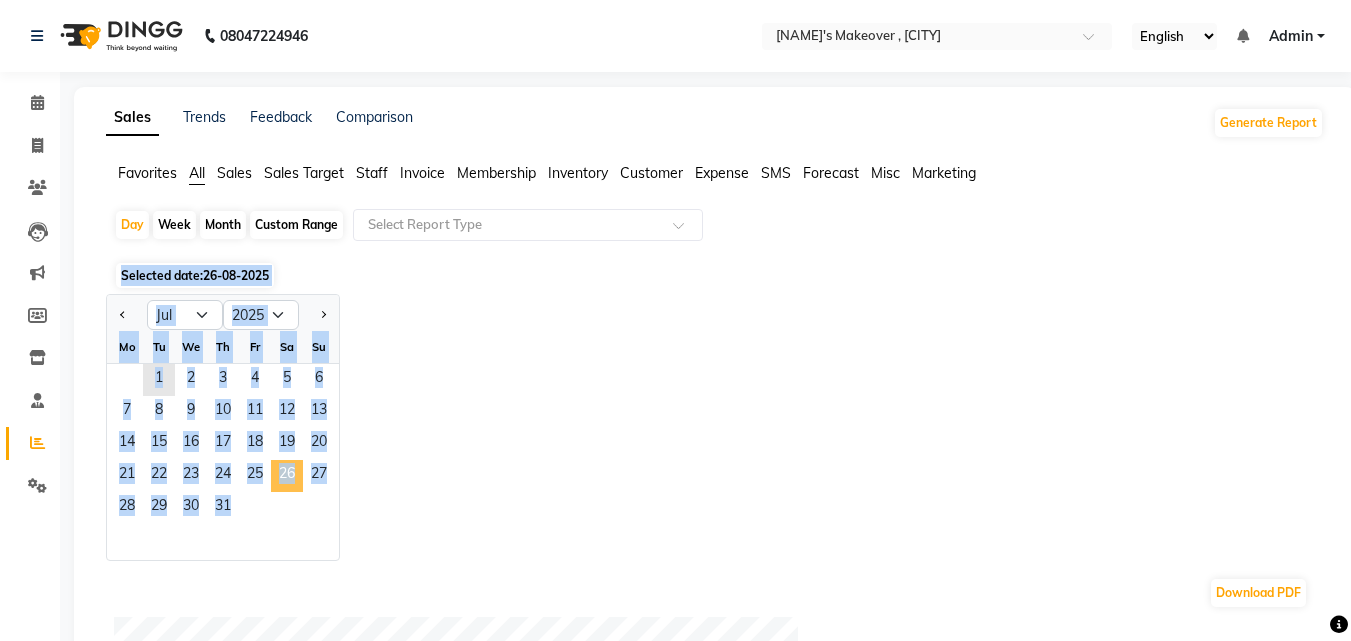 click on "26" 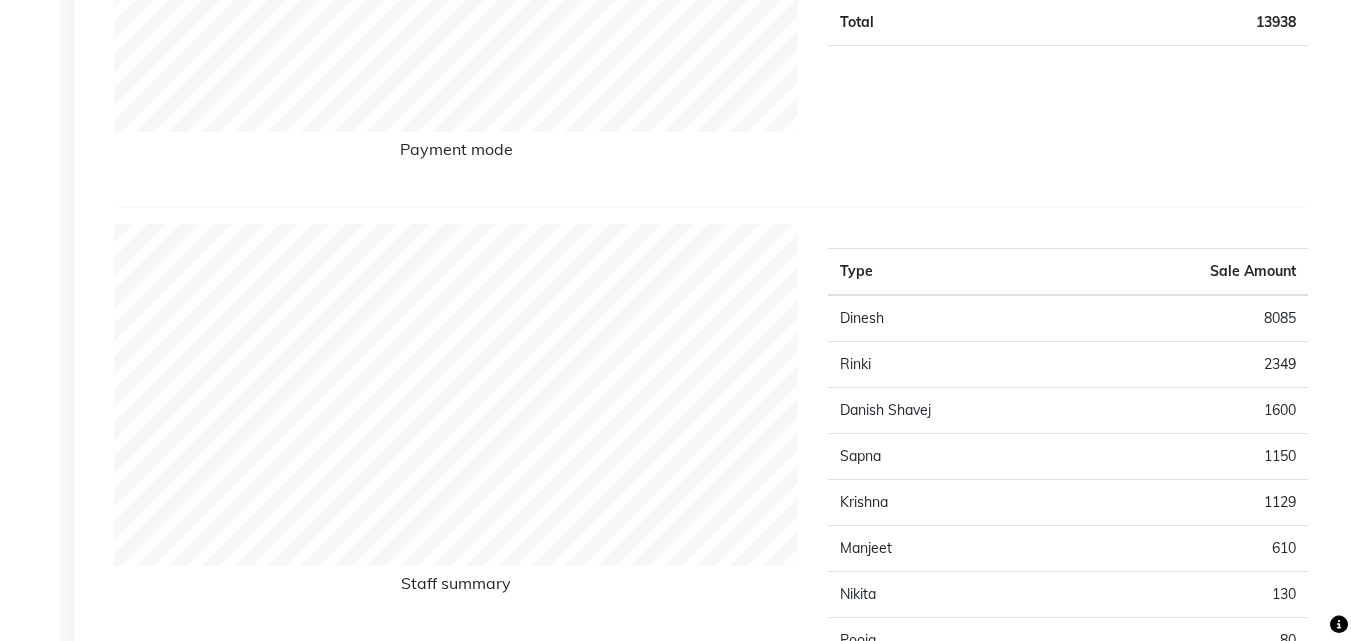 scroll, scrollTop: 0, scrollLeft: 0, axis: both 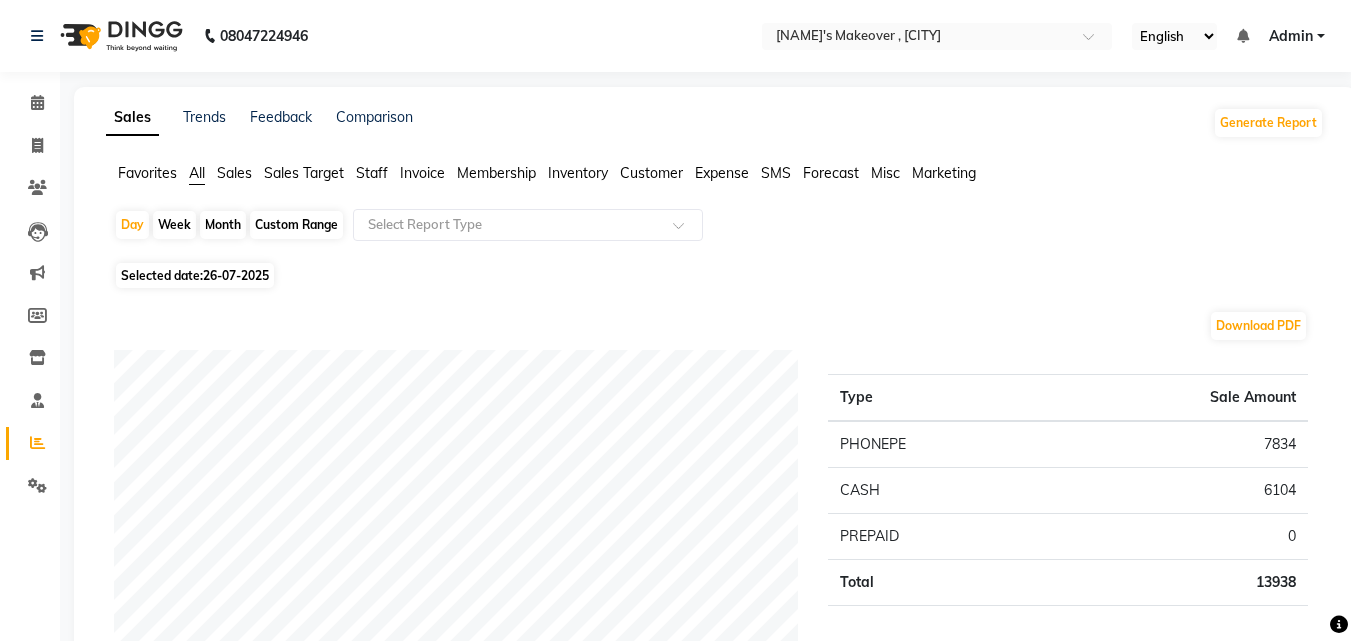 click on "26-07-2025" 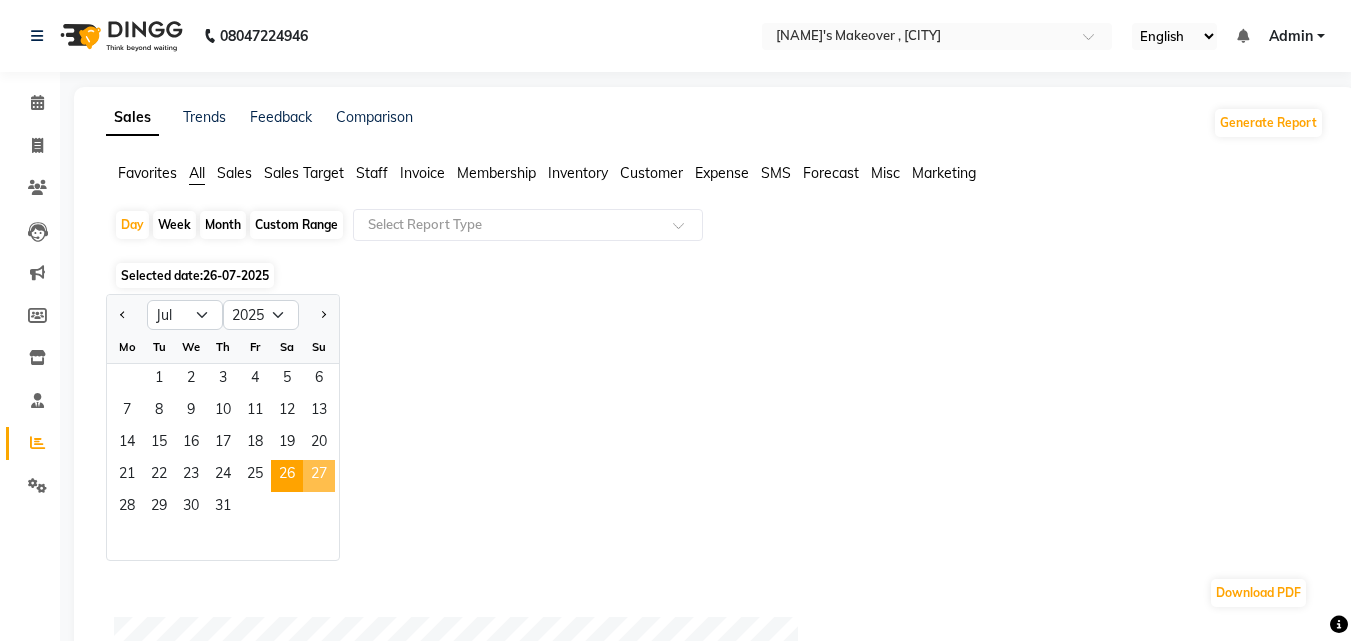 click on "27" 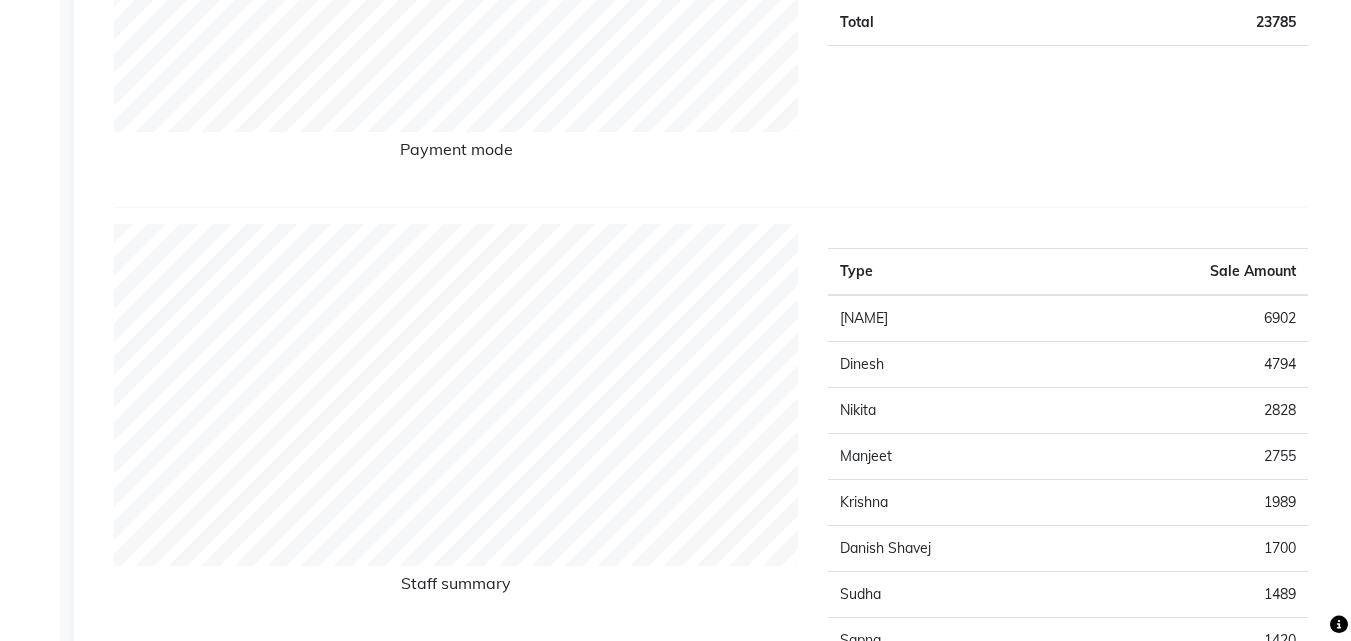 scroll, scrollTop: 0, scrollLeft: 0, axis: both 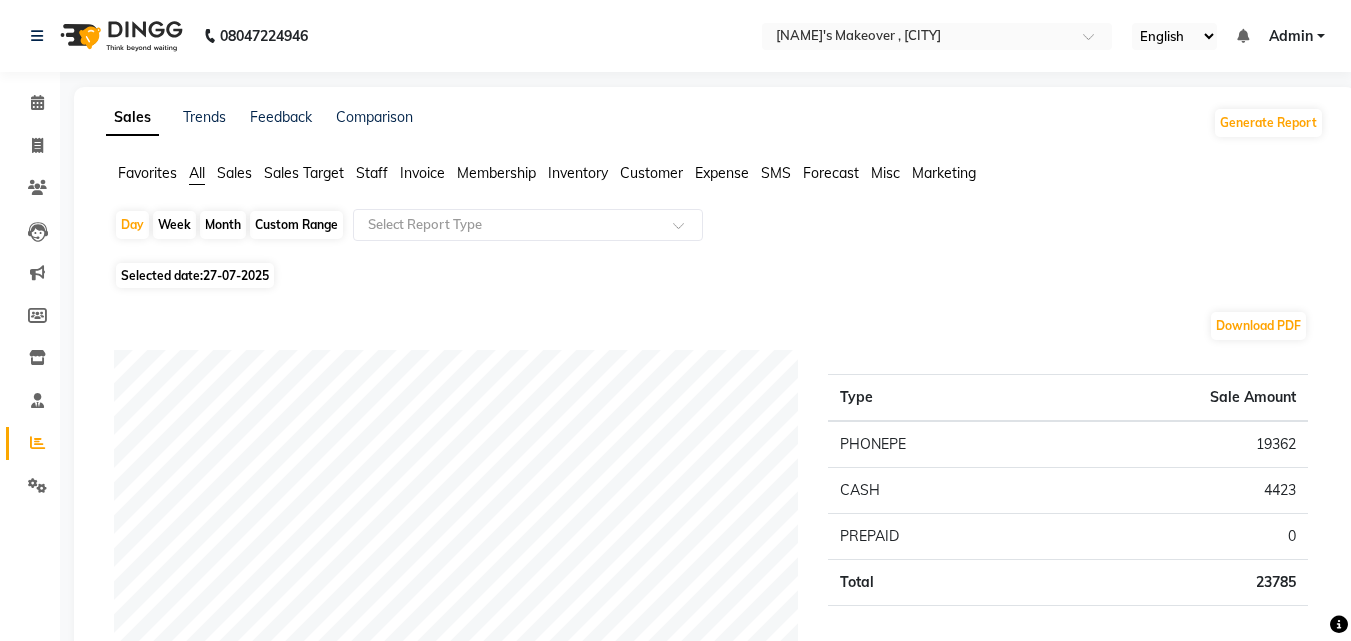 click on "Selected date:  27-07-2025" 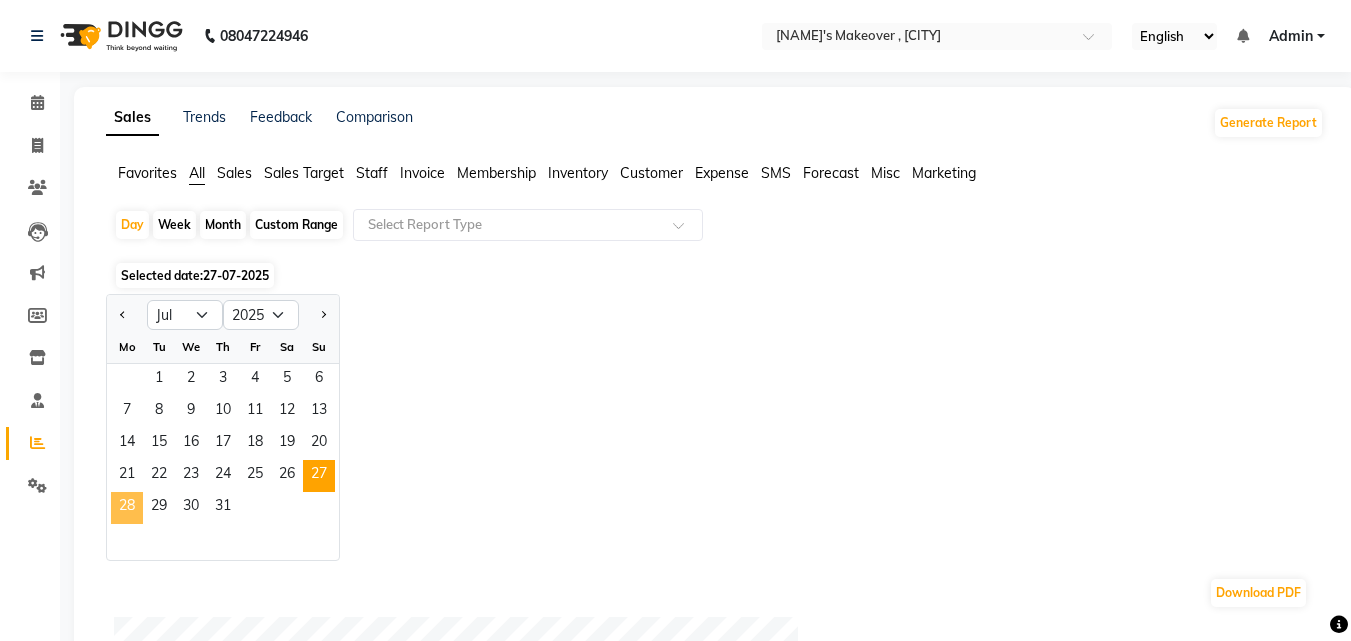 click on "28" 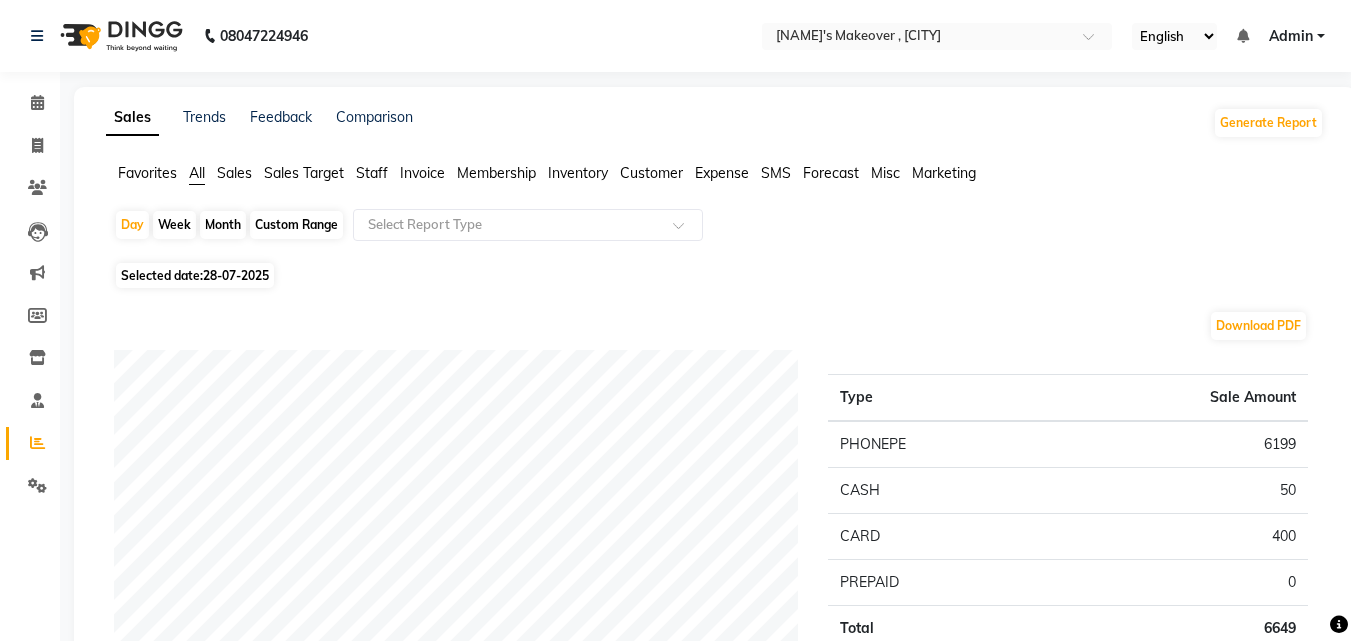 click on "Sales Trends Feedback Comparison Generate Report Favorites All Sales Sales Target Staff Invoice Membership Inventory Customer Expense SMS Forecast Misc Marketing Day Week Month Custom Range Select Report Type Selected date: [DATE] Download PDF Payment mode Type Sale Amount PHONEPE 6199 CASH 50 CARD 400 PREPAID 0 Total 6649 Staff summary Type Sale Amount Sapna 1979 Manjeet 1930 Dinesh 1600 Rinki 1080 Sudha 260 Lalita 180 Nikita 110 Total 7139 Sales summary Type Sale Amount Gift card 0 Prepaid 0 Vouchers 0 Memberships 0 Packages 0 Tips 0 Services 7009 Products 130 Fee 0 Total 7139 Service by category Type Sale Amount Hair-Cut 2400 Shave 1030 Liposoluble Wax 1000 Hair Care 1000 Packages 899 Thread 480 Nail Gallery 200 Total 7009 Service sales Type Sale Amount Hair Spa (Skf) - Deep Conditioning (Female) 1000 Liposoluble Wax - Bikini (Female) 1000 Hair Cut - Regular(Male) 900 Package - 899 899 Hair Cut - Layers 800 Shave - Beard With Shave 780 Hair Cut - U 500 Shave Head (Men) 250 250 200 Others 430" 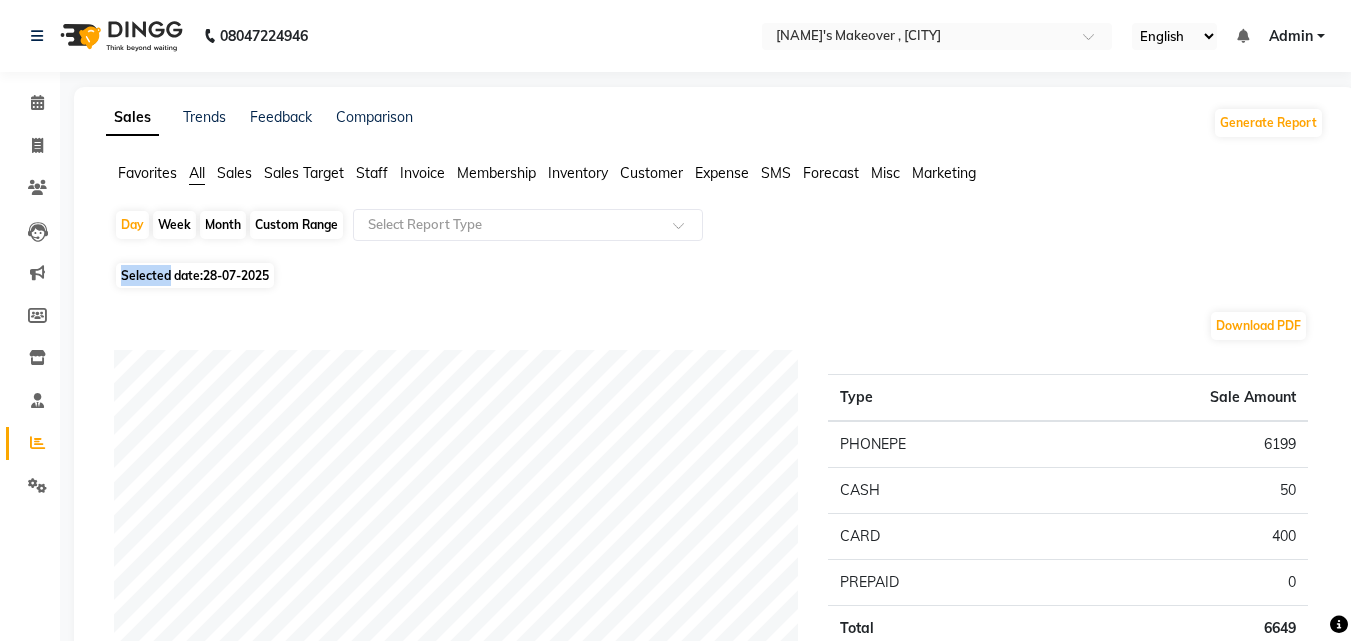 click on "Sales Trends Feedback Comparison Generate Report Favorites All Sales Sales Target Staff Invoice Membership Inventory Customer Expense SMS Forecast Misc Marketing Day Week Month Custom Range Select Report Type Selected date: [DATE] Download PDF Payment mode Type Sale Amount PHONEPE 6199 CASH 50 CARD 400 PREPAID 0 Total 6649 Staff summary Type Sale Amount Sapna 1979 Manjeet 1930 Dinesh 1600 Rinki 1080 Sudha 260 Lalita 180 Nikita 110 Total 7139 Sales summary Type Sale Amount Gift card 0 Prepaid 0 Vouchers 0 Memberships 0 Packages 0 Tips 0 Services 7009 Products 130 Fee 0 Total 7139 Service by category Type Sale Amount Hair-Cut 2400 Shave 1030 Liposoluble Wax 1000 Hair Care 1000 Packages 899 Thread 480 Nail Gallery 200 Total 7009 Service sales Type Sale Amount Hair Spa (Skf) - Deep Conditioning (Female) 1000 Liposoluble Wax - Bikini (Female) 1000 Hair Cut - Regular(Male) 900 Package - 899 899 Hair Cut - Layers 800 Shave - Beard With Shave 780 Hair Cut - U 500 Shave Head (Men) 250 250 200 Others 430" 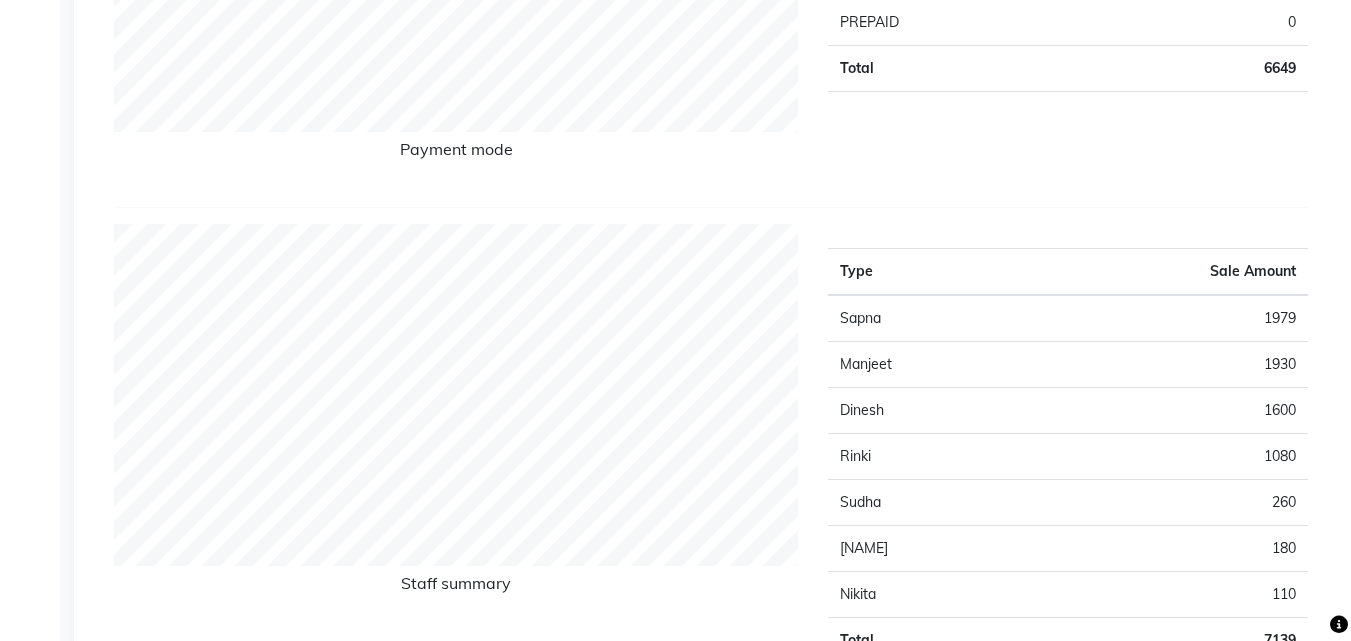 click on "Sales Trends Feedback Comparison Generate Report Favorites All Sales Sales Target Staff Invoice Membership Inventory Customer Expense SMS Forecast Misc Marketing Day Week Month Custom Range Select Report Type Selected date: [DATE] Download PDF Payment mode Type Sale Amount PHONEPE 6199 CASH 50 CARD 400 PREPAID 0 Total 6649 Staff summary Type Sale Amount Sapna 1979 Manjeet 1930 Dinesh 1600 Rinki 1080 Sudha 260 Lalita 180 Nikita 110 Total 7139 Sales summary Type Sale Amount Gift card 0 Prepaid 0 Vouchers 0 Memberships 0 Packages 0 Tips 0 Services 7009 Products 130 Fee 0 Total 7139 Service by category Type Sale Amount Hair-Cut 2400 Shave 1030 Liposoluble Wax 1000 Hair Care 1000 Packages 899 Thread 480 Nail Gallery 200 Total 7009 Service sales Type Sale Amount Hair Spa (Skf) - Deep Conditioning (Female) 1000 Liposoluble Wax - Bikini (Female) 1000 Hair Cut - Regular(Male) 900 Package - 899 899 Hair Cut - Layers 800 Shave - Beard With Shave 780 Hair Cut - U 500 Shave Head (Men) 250 250 200 Others 430" 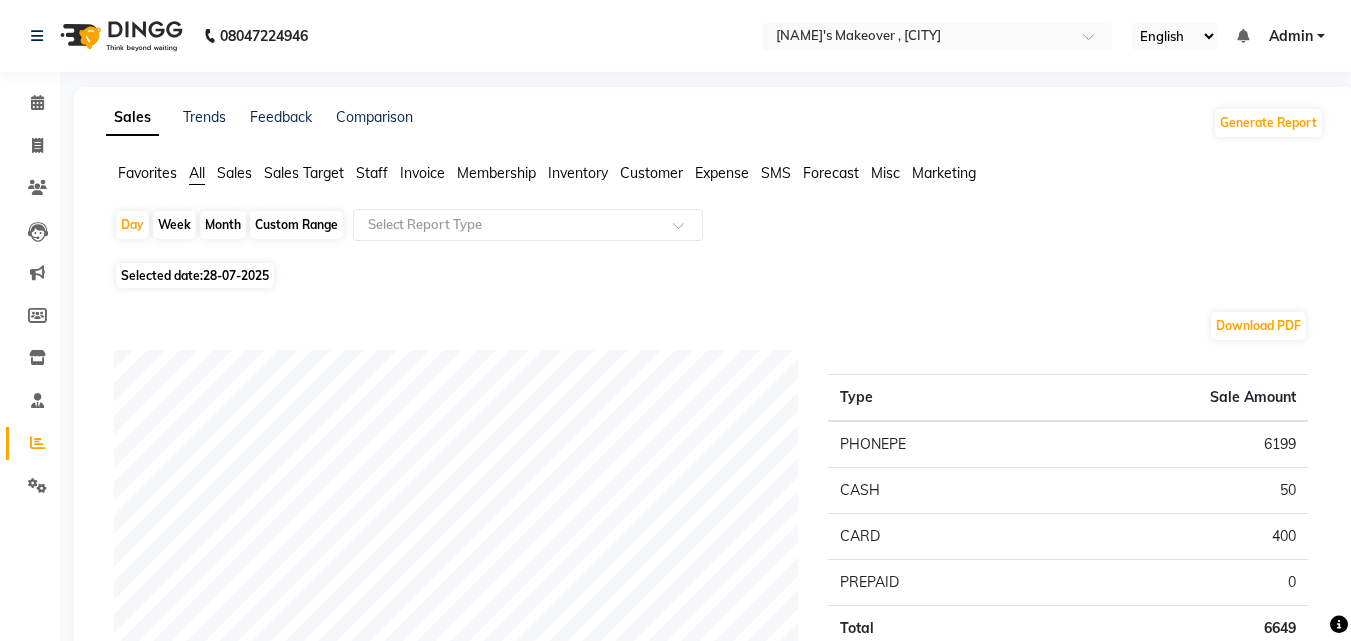 click on "28-07-2025" 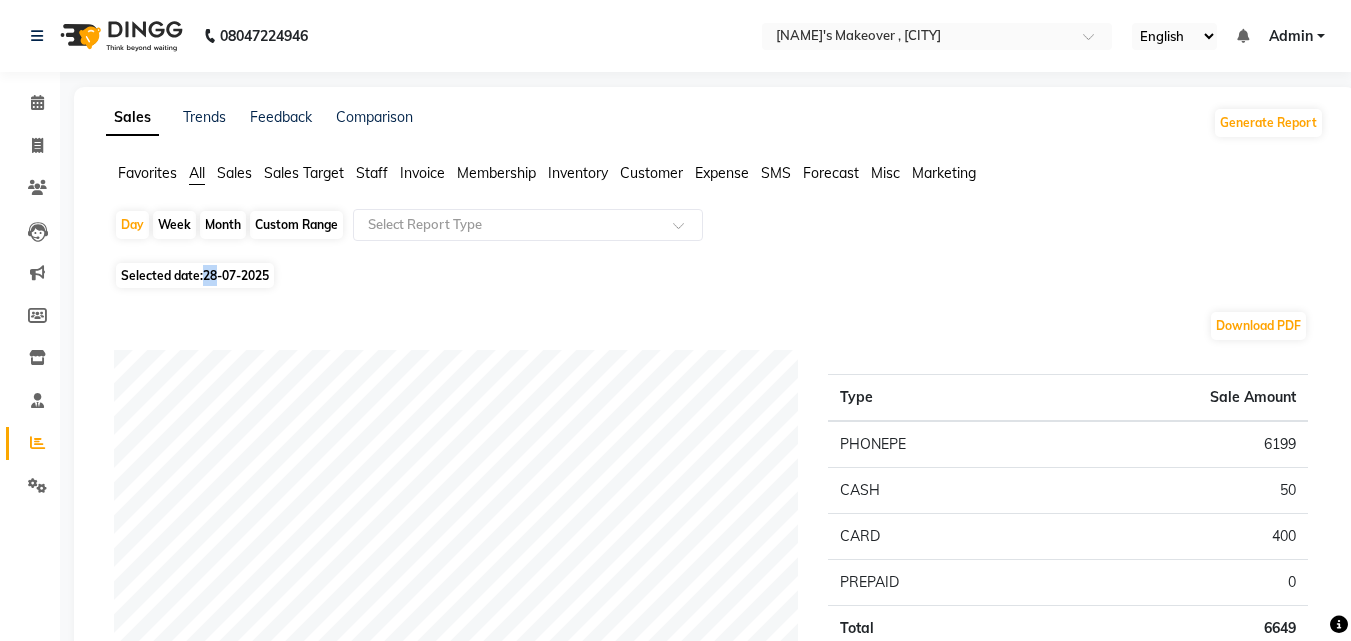 click on "28-07-2025" 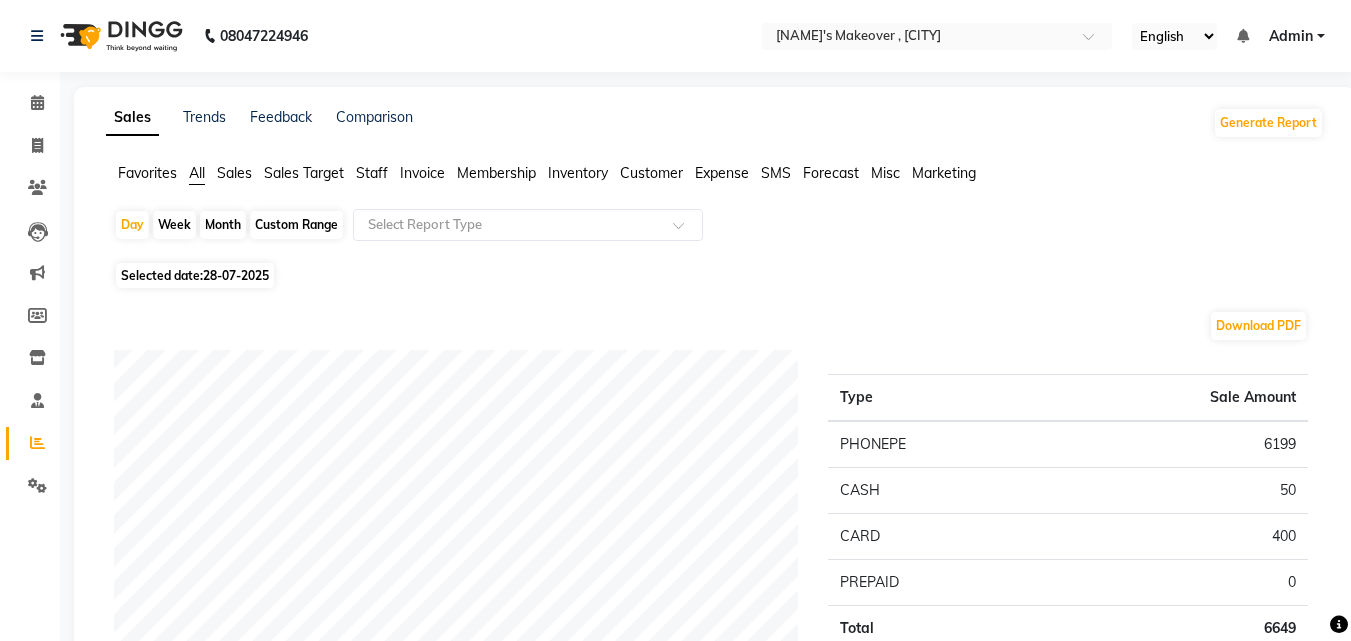 select on "7" 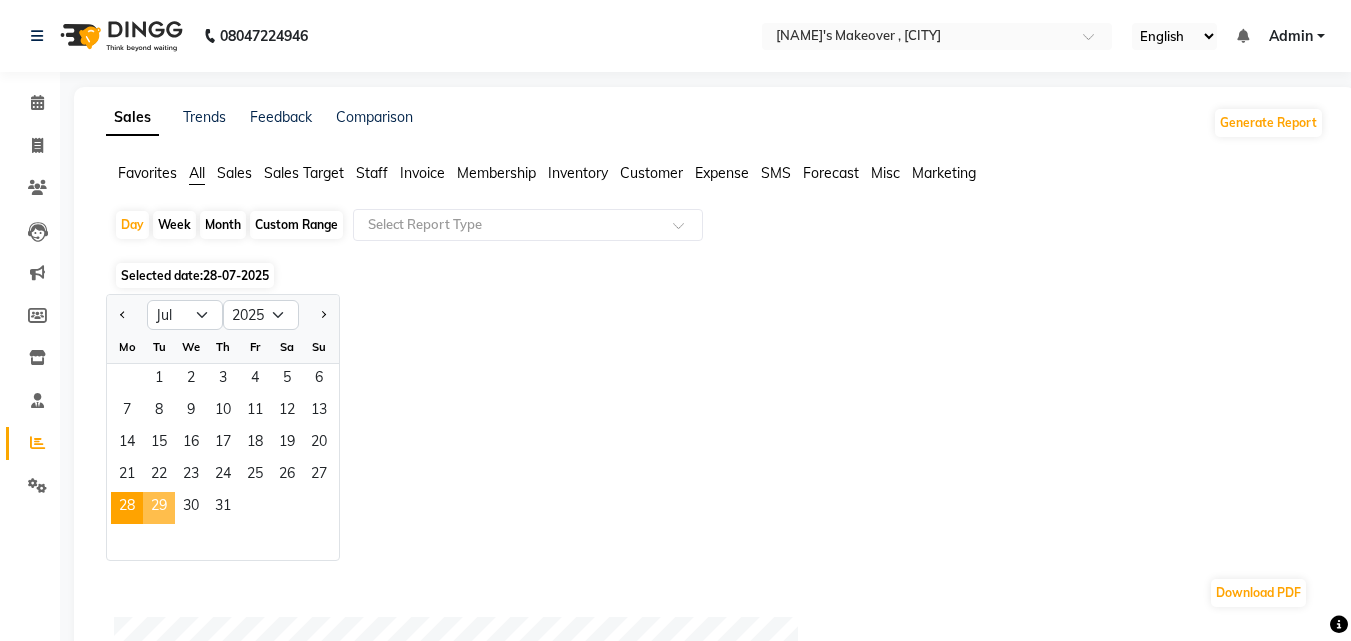 click on "29" 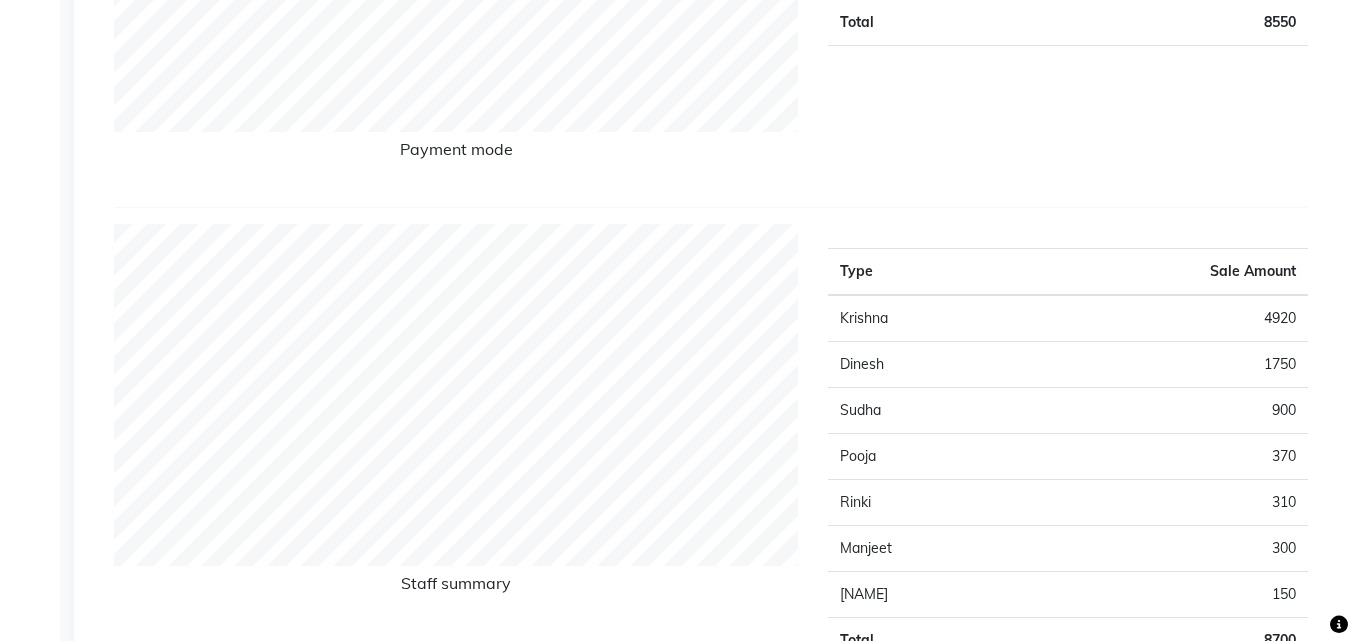 scroll, scrollTop: 209, scrollLeft: 0, axis: vertical 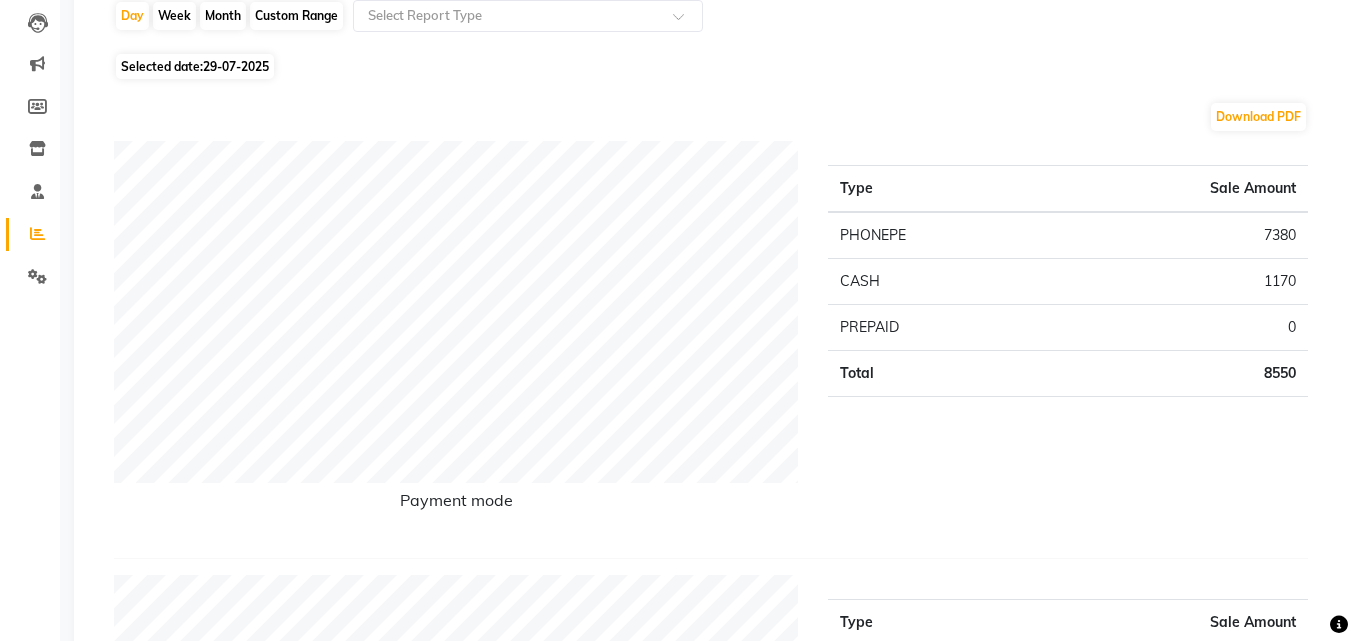 click on "29-07-2025" 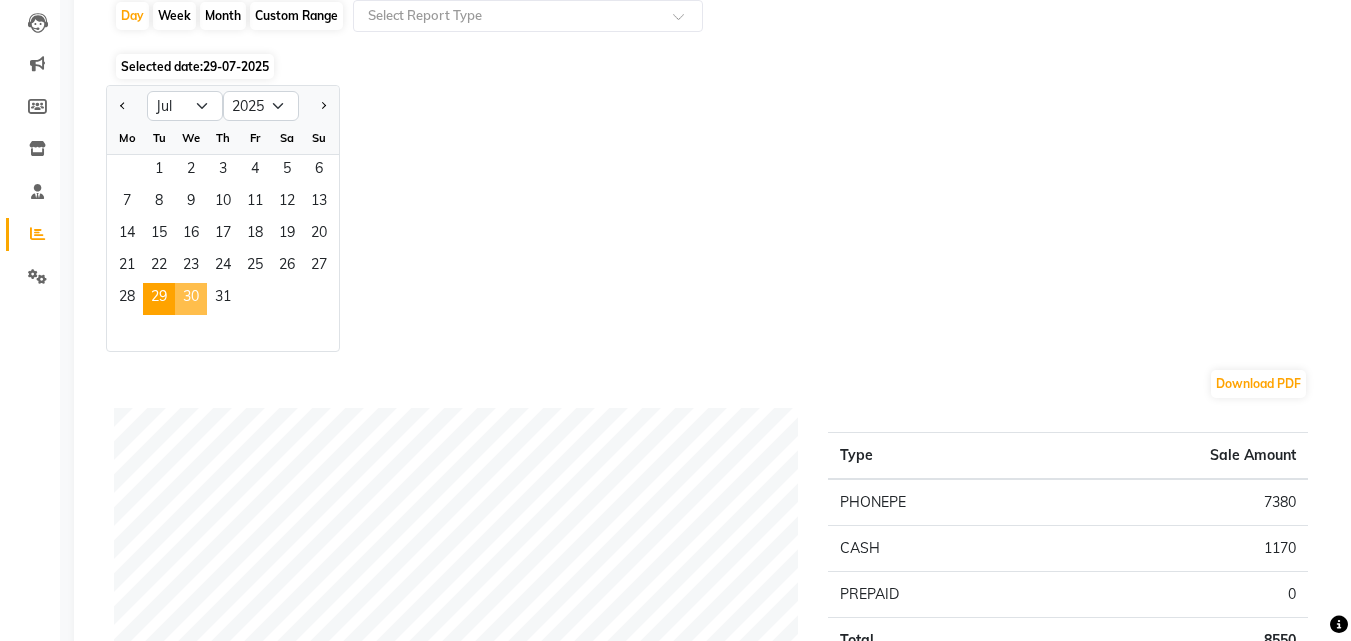 click on "30" 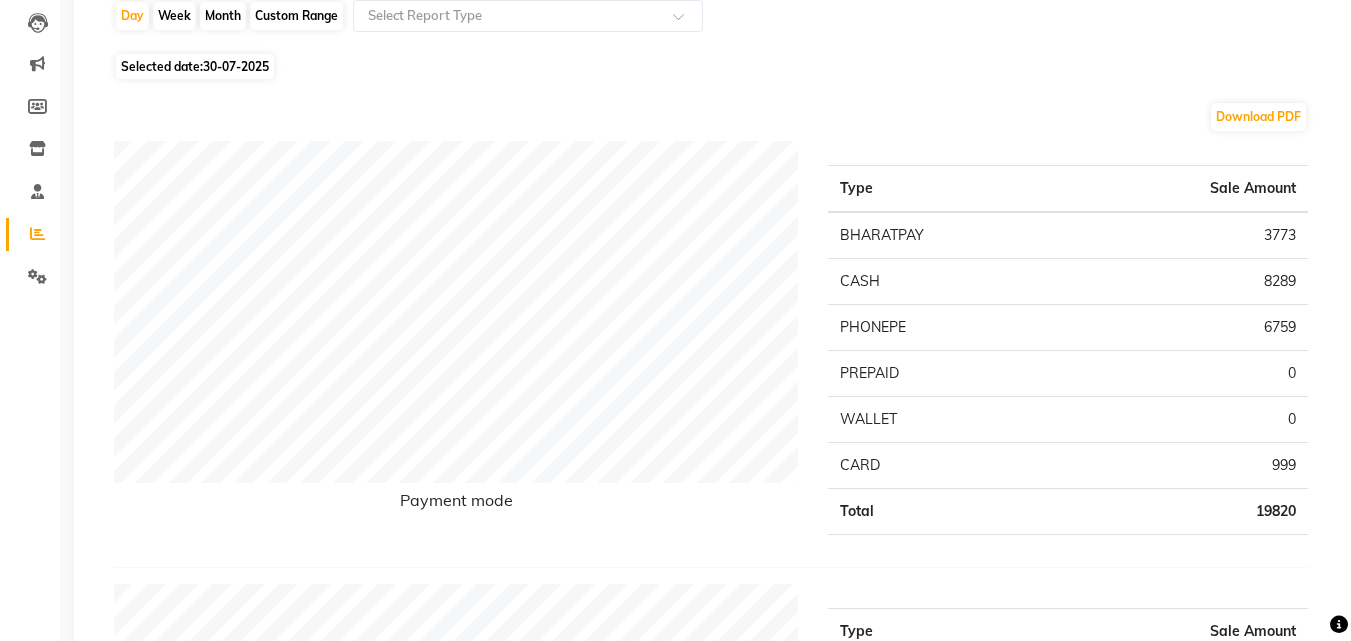 scroll, scrollTop: 769, scrollLeft: 0, axis: vertical 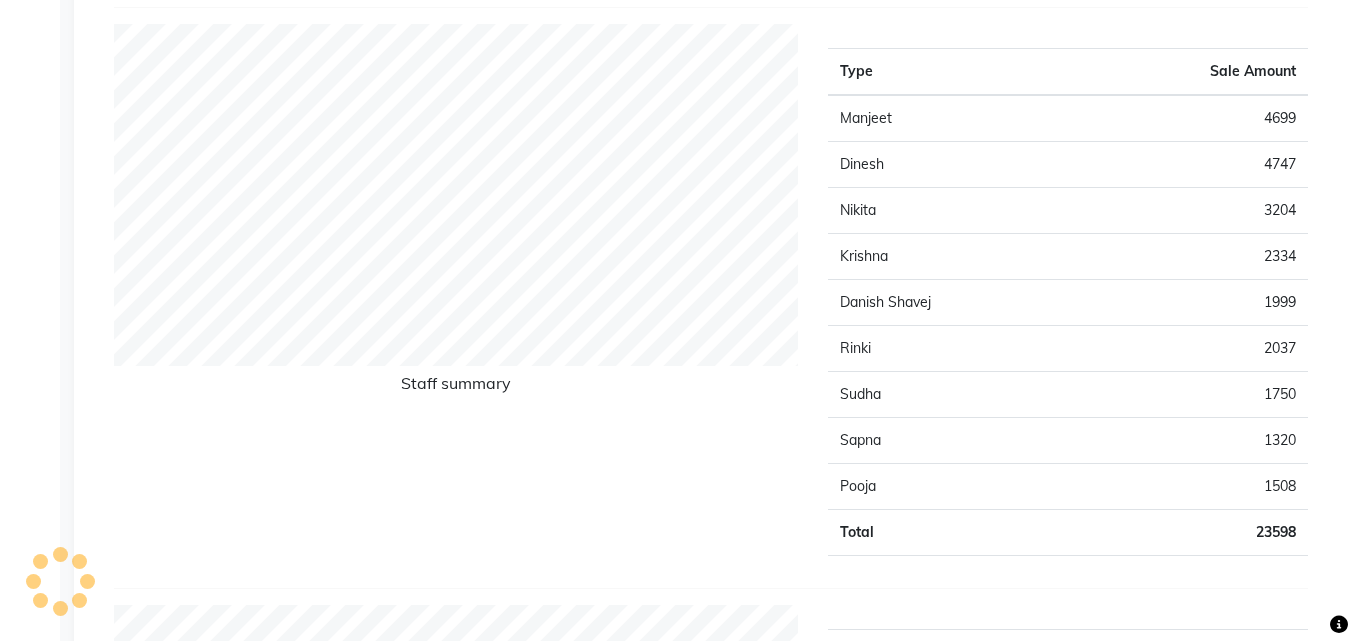 click on "Sales Trends Feedback Comparison Generate Report Favorites All Sales Sales Target Staff Invoice Membership Inventory Customer Expense SMS Forecast Misc Marketing Day Week Month Custom Range Select Report Type Selected date: [DATE] Download PDF Payment mode Type Sale Amount BHARATPAY 3773 CASH 8289 PHONEPE 6759 PREPAID 0 WALLET 0 CARD 999 Total 19820 Staff summary Type Sale Amount Manjeet 4699 Dinesh 4747 Nikita 3204 Krishna 2334 Danish Shavej 1999 Rinki 2037 Sudha 1750 Sapna 1320 Pooja 1508 Total 23598 Sales summary Type Sale Amount Gift card 0 Vouchers 0 Memberships 0 Products 0 Packages 0 Tips 0 Services 23599 Fee 0 Total 23599 Service by category Type Sale Amount Hair-Cut 3442 Facial 3125 Liposoluble Wax 3008 Hair Care 2975 D-Tan 2208 Shave 1800 Packages 1198 Brazilian Wax 1114 Clean-Up 1071 Hair Colour 1000 Others 2657 Total 23598 Service sales Type Sale Amount Hair Spa - Shea Butter Collagen Therapy (Female) 2975 Hair Cut - Regular(Male) 2250 D-Tan - Face (La'Well) 2208 2125 1500" 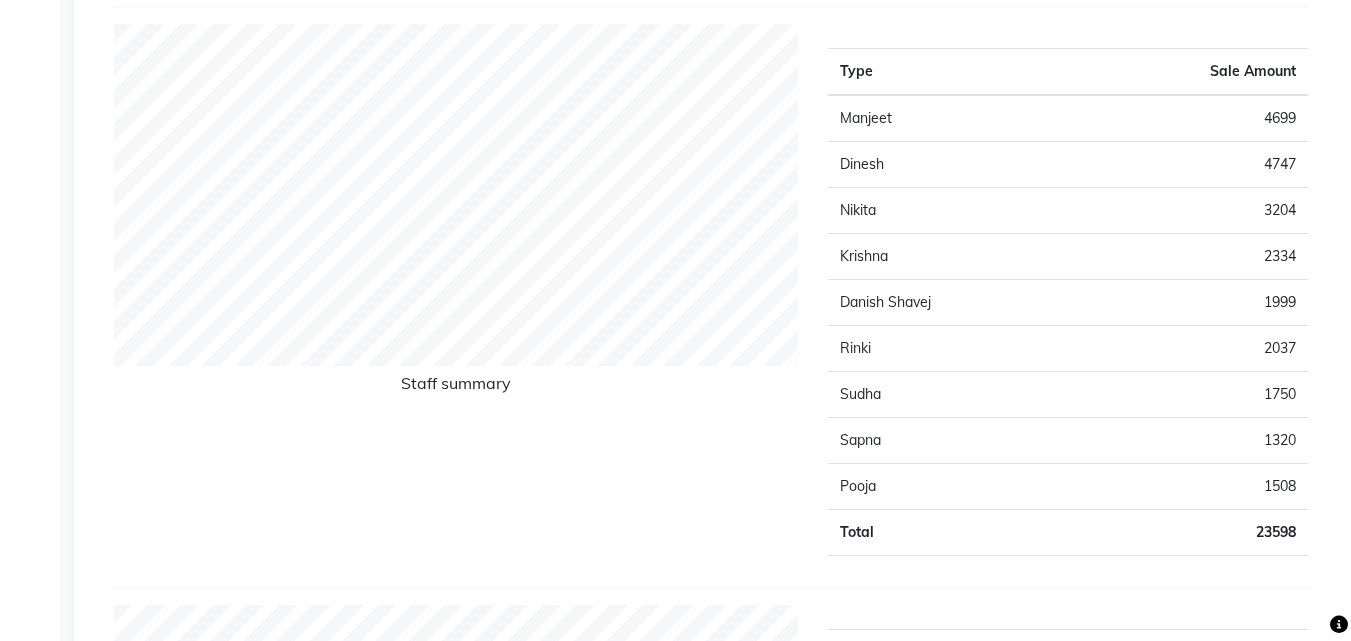 scroll, scrollTop: 209, scrollLeft: 0, axis: vertical 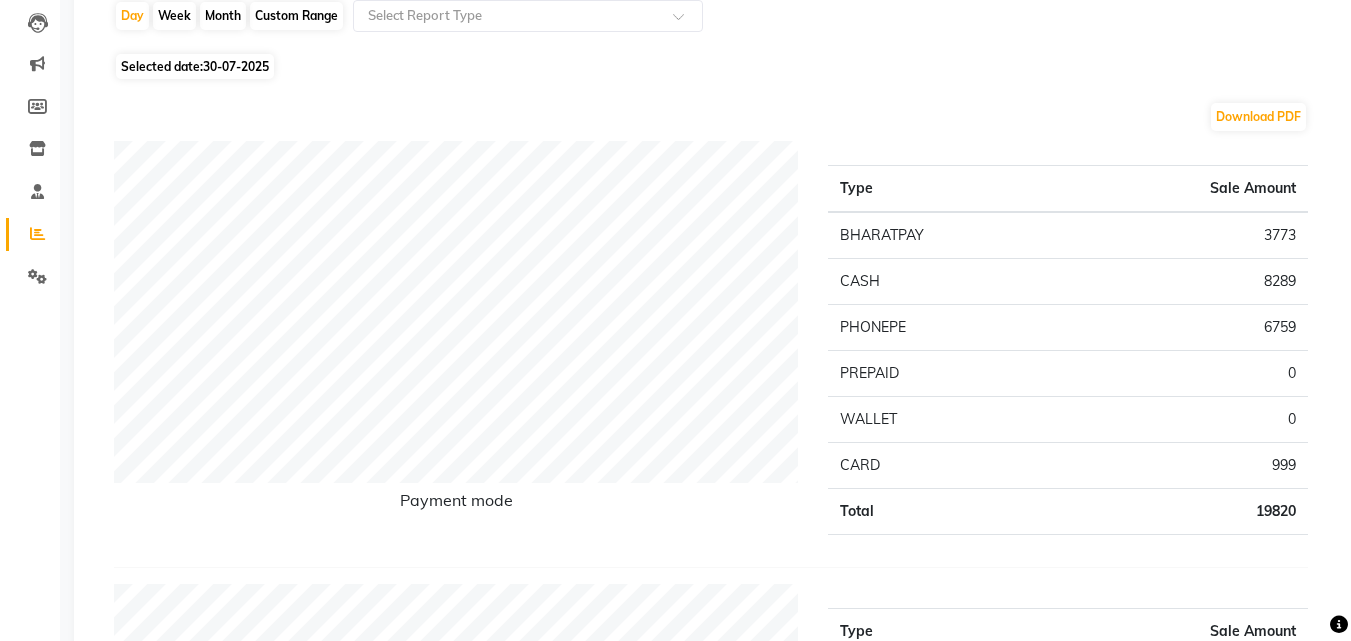 click on "30-07-2025" 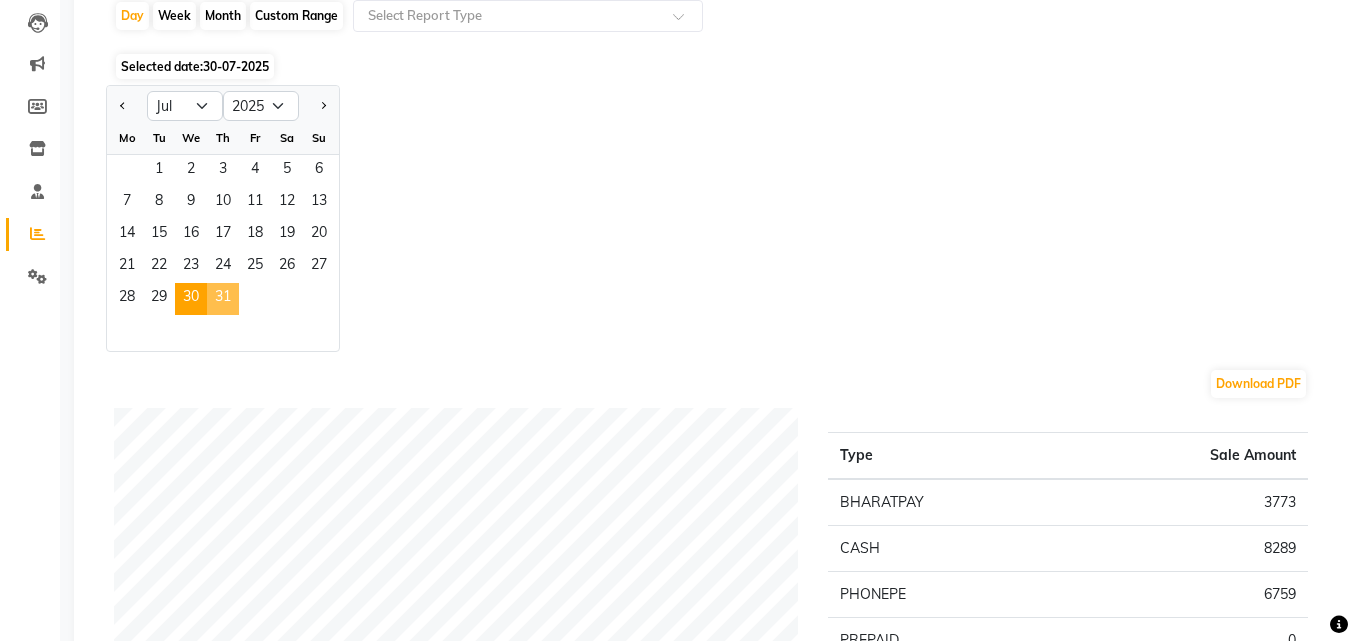 click on "31" 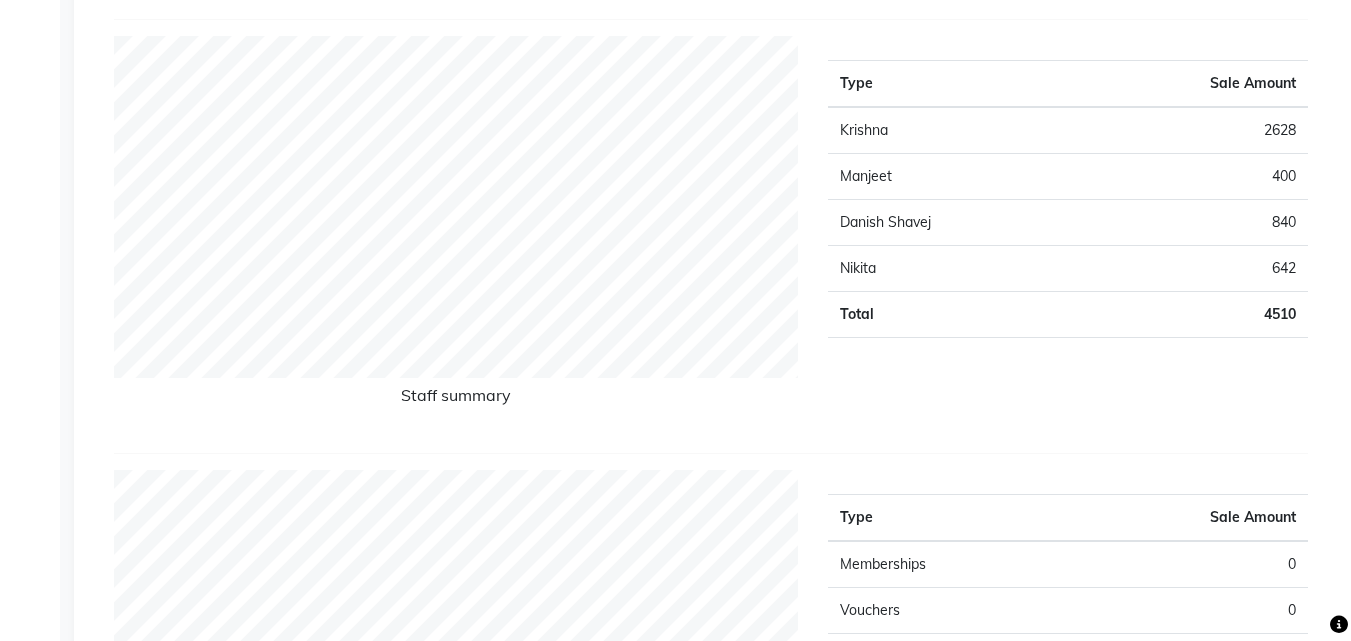 scroll, scrollTop: 769, scrollLeft: 0, axis: vertical 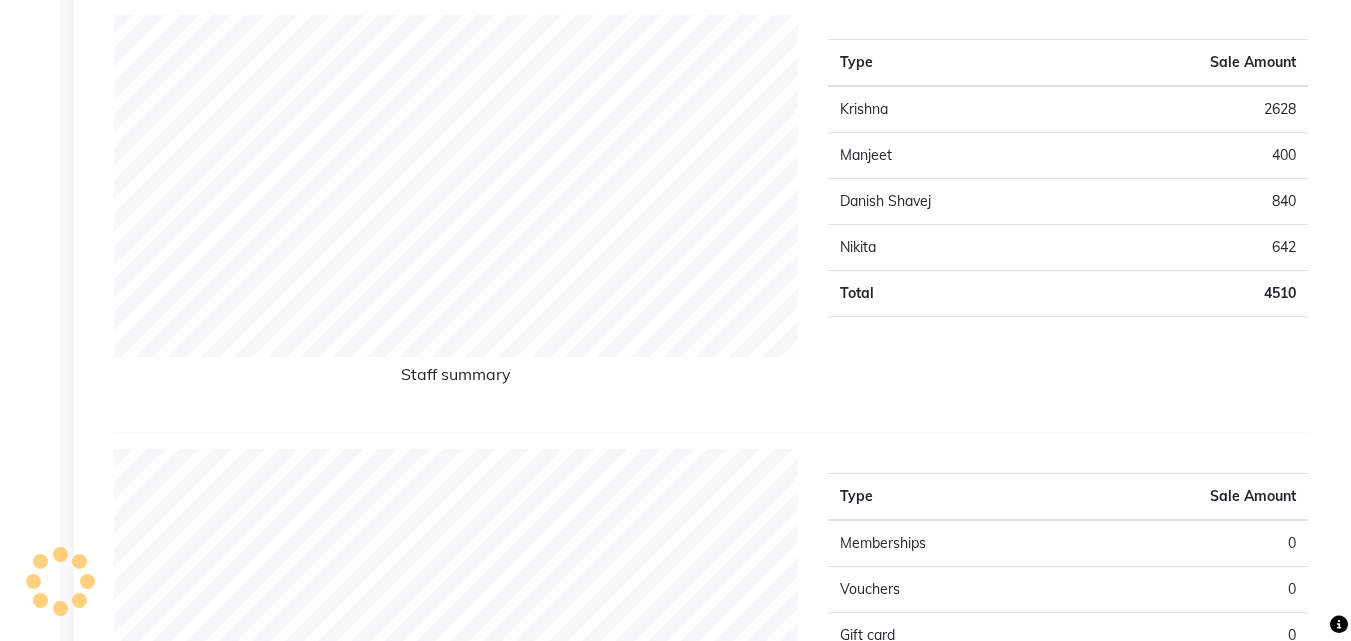 click on "Sales Trends Feedback Comparison Generate Report Favorites All Sales Sales Target Staff Invoice Membership Inventory Customer Expense SMS Forecast Misc Marketing Day Week Month Custom Range Select Report Type Selected date: [DATE] Download PDF Payment mode Type Sale Amount PHONEPE 3028 PREPAID 0 Total 3028 Staff summary Type Sale Amount Krishna 2628 Manjeet 400 Danish Shavej 840 Nikita 642 Total 4510 Sales summary Type Sale Amount Memberships 0 Vouchers 0 Gift card 0 Products 0 Packages 0 Tips 0 Prepaid 0 Services 4510 Fee 0 Total 4510 Service by category Type Sale Amount Clean-Up 1620 Hair Colour 750 Hair-Cut 610 Liposoluble Wax 570 D-Tan 540 Shave 240 Brazilian Wax 105 Thread 75 Total 4510 Service sales Type Sale Amount Clean Up - O3+ 1620 Hair Colour - Skf Igora/Loreal Majirel(Male) 750 D-Tan - O3+ (Face) 540 Hair Cut - Layers 360 Liposoluble Wax - Half Legs (Female) 270 Hair Cut - Regular(Male) 250 Liposoluble Wax - Arms (Female) 240 Shave - Beard With Shave 240 105 75 Others 60 Total 4510" 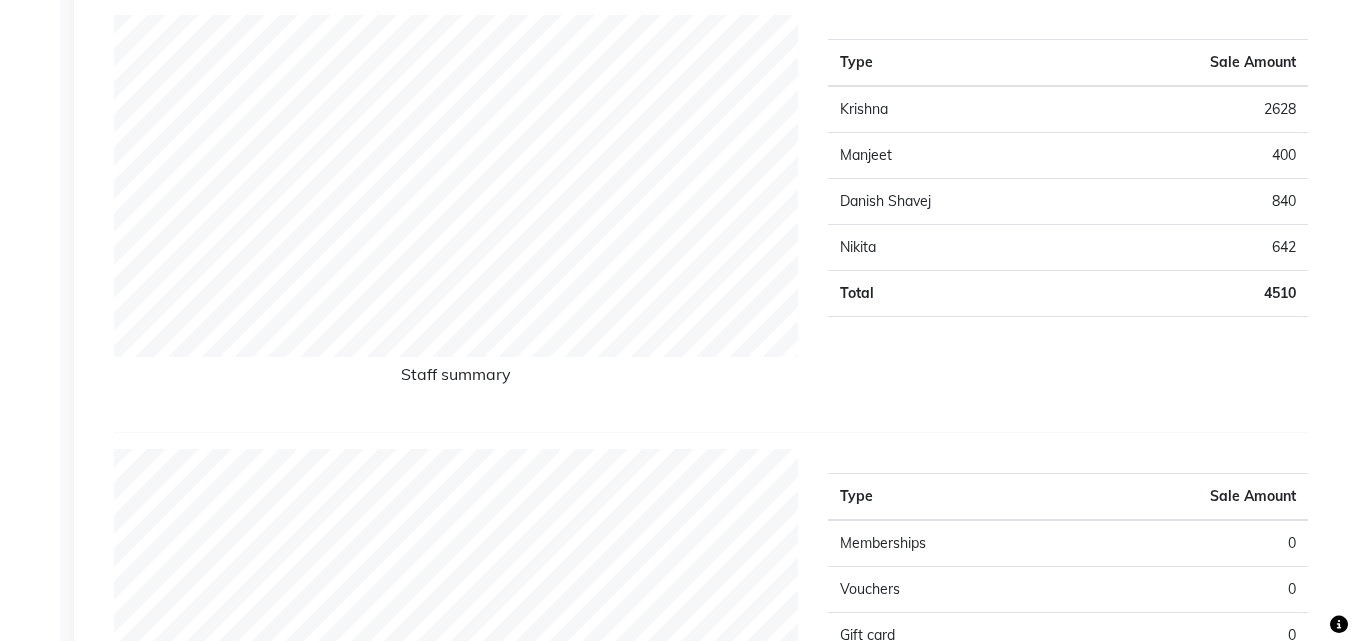 scroll, scrollTop: 209, scrollLeft: 0, axis: vertical 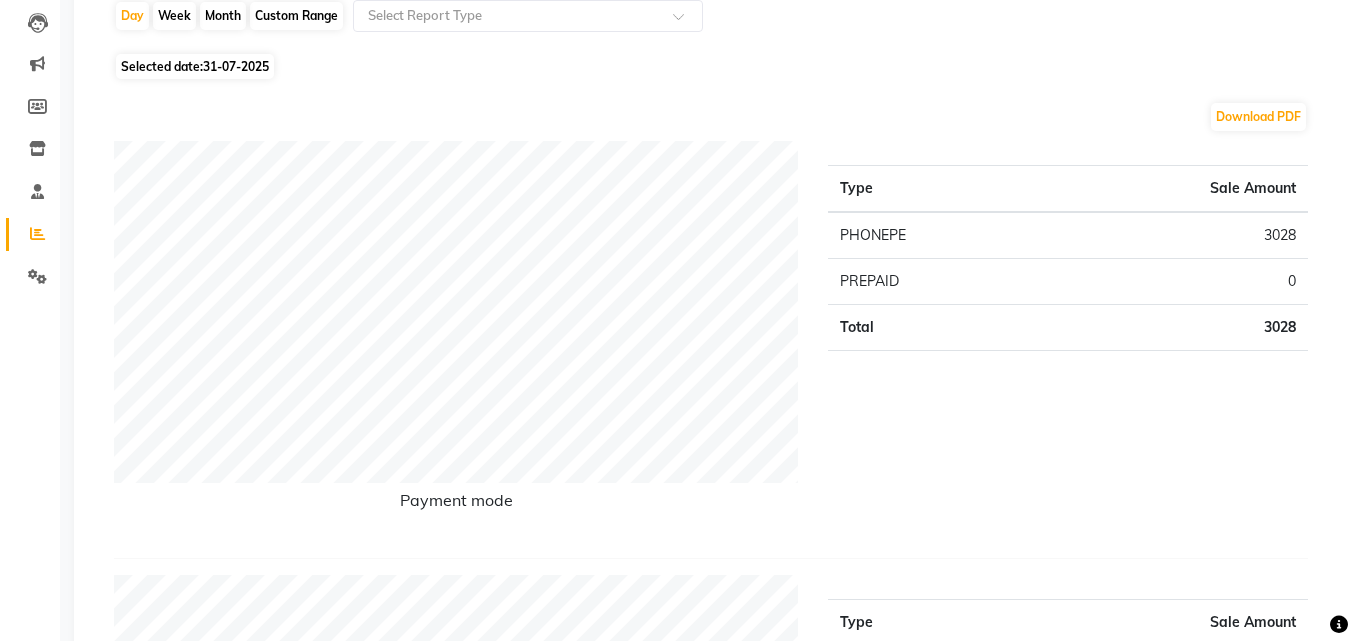 click on "31-07-2025" 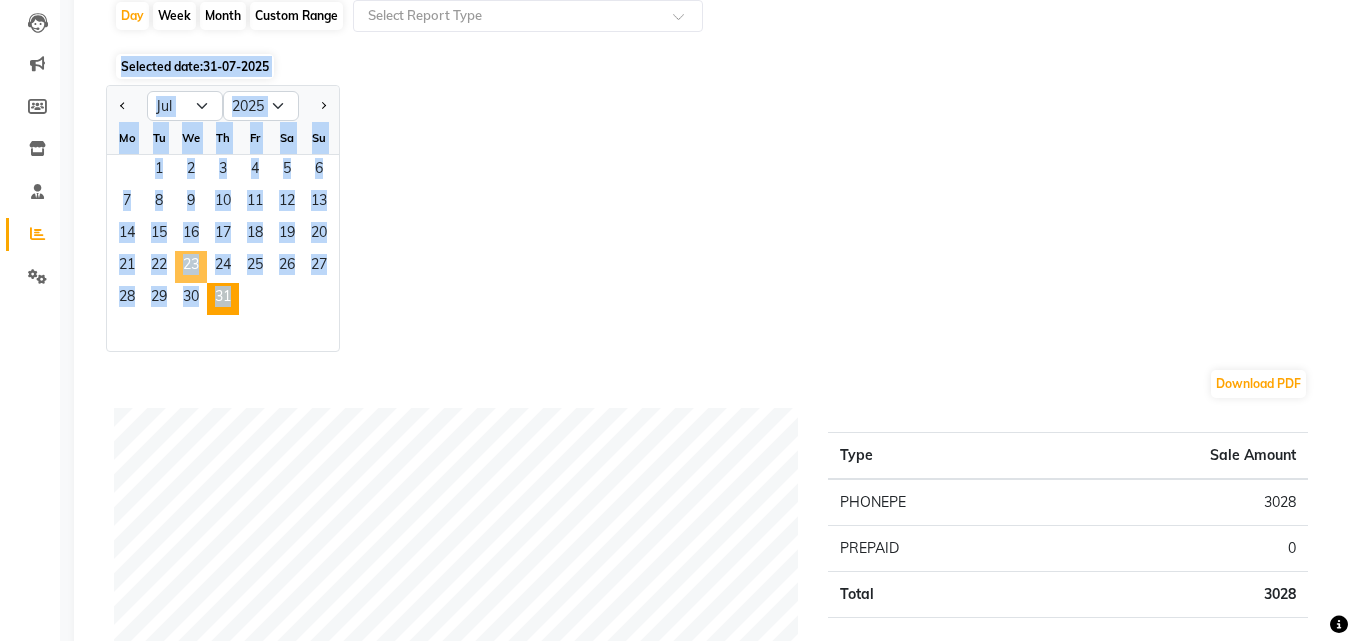 click on "23" 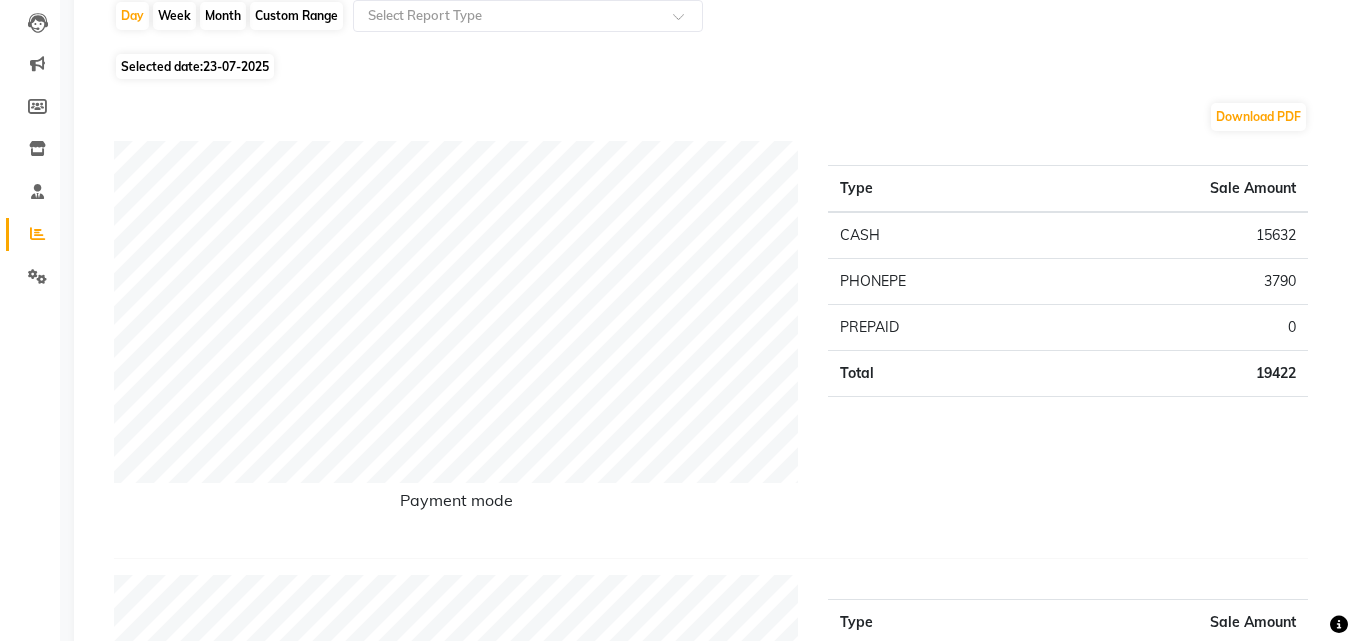 click on "Sales Trends Feedback Comparison Generate Report Favorites All Sales Sales Target Staff Invoice Membership Inventory Customer Expense SMS Forecast Misc Marketing Day Week Month Custom Range Select Report Type Selected date: [DATE] Download PDF Payment mode Type Sale Amount CASH 15632 PHONEPE 3790 PREPAID 0 Total 19422 Staff summary Type Sale Amount Dinesh 13000 Danish Shavej 2752 Nikita 1480 Sapna 1200 Krishna 451 Lalita 330 Pooja 230 Total 19443 Sales summary Type Sale Amount Memberships 0 Gift card 0 Prepaid 0 Vouchers 0 Products 0 Packages 0 Tips 0 Services 19443 Fee 0 Total 19443 Service by category Type Sale Amount Hair Colour 7357 Protein Treatment 5500 Hair-Cut 2076 Liposoluble Wax 1550 Shave 817 Facial 800 Thread 651 Brazilian Wax 620 Honey Wax 70 Total 19441 Service sales Type Sale Amount Protein Treatment - Female 5500 Hair Colour - Global Skf Igora/Loreal Majirel (L) 4500 Hair Cut - Regular(Male) 1491 Hair Colour - Touch-Up (Skf Essensity /Loreal Inova) 1158 Facial - Fruit 800 800" 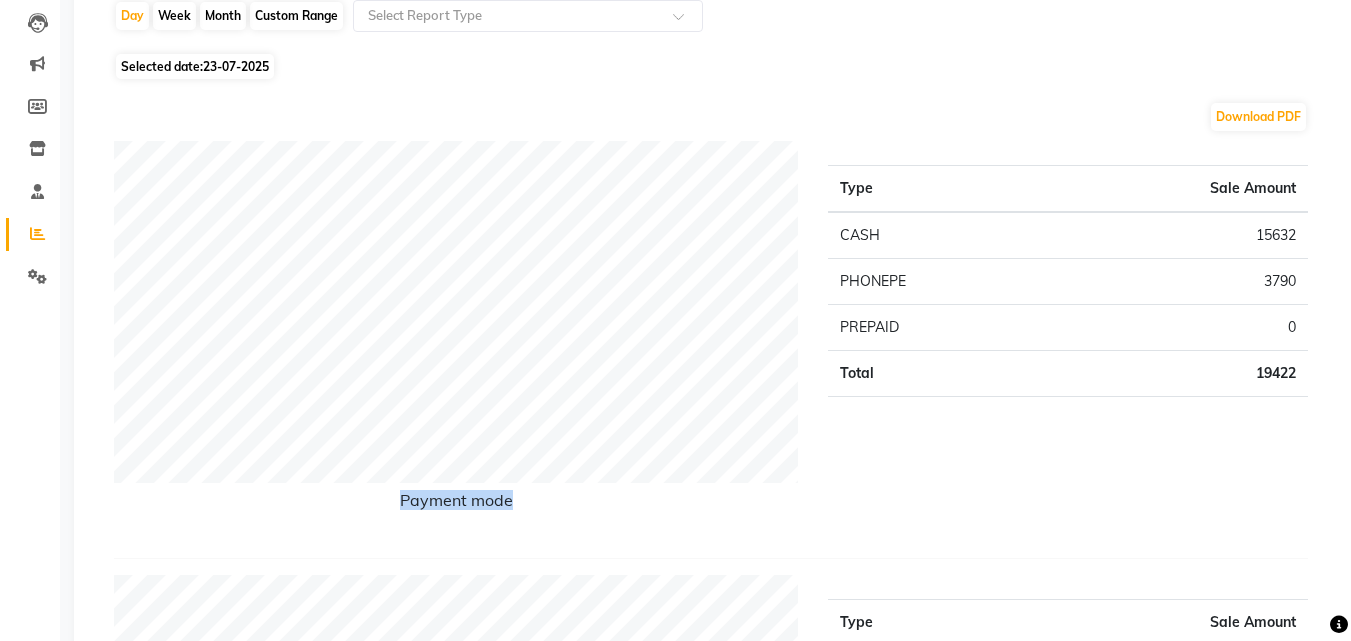 click on "Sales Trends Feedback Comparison Generate Report Favorites All Sales Sales Target Staff Invoice Membership Inventory Customer Expense SMS Forecast Misc Marketing Day Week Month Custom Range Select Report Type Selected date: [DATE] Download PDF Payment mode Type Sale Amount CASH 15632 PHONEPE 3790 PREPAID 0 Total 19422 Staff summary Type Sale Amount Dinesh 13000 Danish Shavej 2752 Nikita 1480 Sapna 1200 Krishna 451 Lalita 330 Pooja 230 Total 19443 Sales summary Type Sale Amount Memberships 0 Gift card 0 Prepaid 0 Vouchers 0 Products 0 Packages 0 Tips 0 Services 19443 Fee 0 Total 19443 Service by category Type Sale Amount Hair Colour 7357 Protein Treatment 5500 Hair-Cut 2076 Liposoluble Wax 1550 Shave 817 Facial 800 Thread 651 Brazilian Wax 620 Honey Wax 70 Total 19441 Service sales Type Sale Amount Protein Treatment - Female 5500 Hair Colour - Global Skf Igora/Loreal Majirel (L) 4500 Hair Cut - Regular(Male) 1491 Hair Colour - Touch-Up (Skf Essensity /Loreal Inova) 1158 Facial - Fruit 800 800" 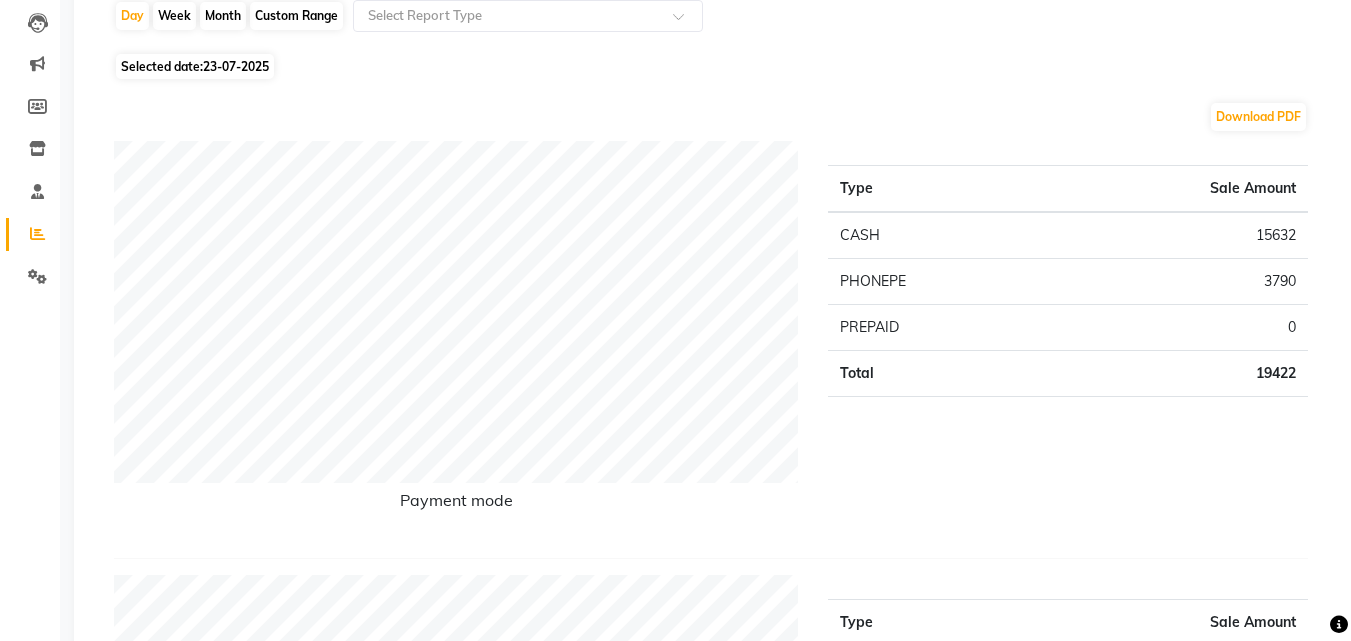 click on "Sales Trends Feedback Comparison Generate Report Favorites All Sales Sales Target Staff Invoice Membership Inventory Customer Expense SMS Forecast Misc Marketing Day Week Month Custom Range Select Report Type Selected date: [DATE] Download PDF Payment mode Type Sale Amount CASH 15632 PHONEPE 3790 PREPAID 0 Total 19422 Staff summary Type Sale Amount Dinesh 13000 Danish Shavej 2752 Nikita 1480 Sapna 1200 Krishna 451 Lalita 330 Pooja 230 Total 19443 Sales summary Type Sale Amount Memberships 0 Gift card 0 Prepaid 0 Vouchers 0 Products 0 Packages 0 Tips 0 Services 19443 Fee 0 Total 19443 Service by category Type Sale Amount Hair Colour 7357 Protein Treatment 5500 Hair-Cut 2076 Liposoluble Wax 1550 Shave 817 Facial 800 Thread 651 Brazilian Wax 620 Honey Wax 70 Total 19441 Service sales Type Sale Amount Protein Treatment - Female 5500 Hair Colour - Global Skf Igora/Loreal Majirel (L) 4500 Hair Cut - Regular(Male) 1491 Hair Colour - Touch-Up (Skf Essensity /Loreal Inova) 1158 Facial - Fruit 800 800" 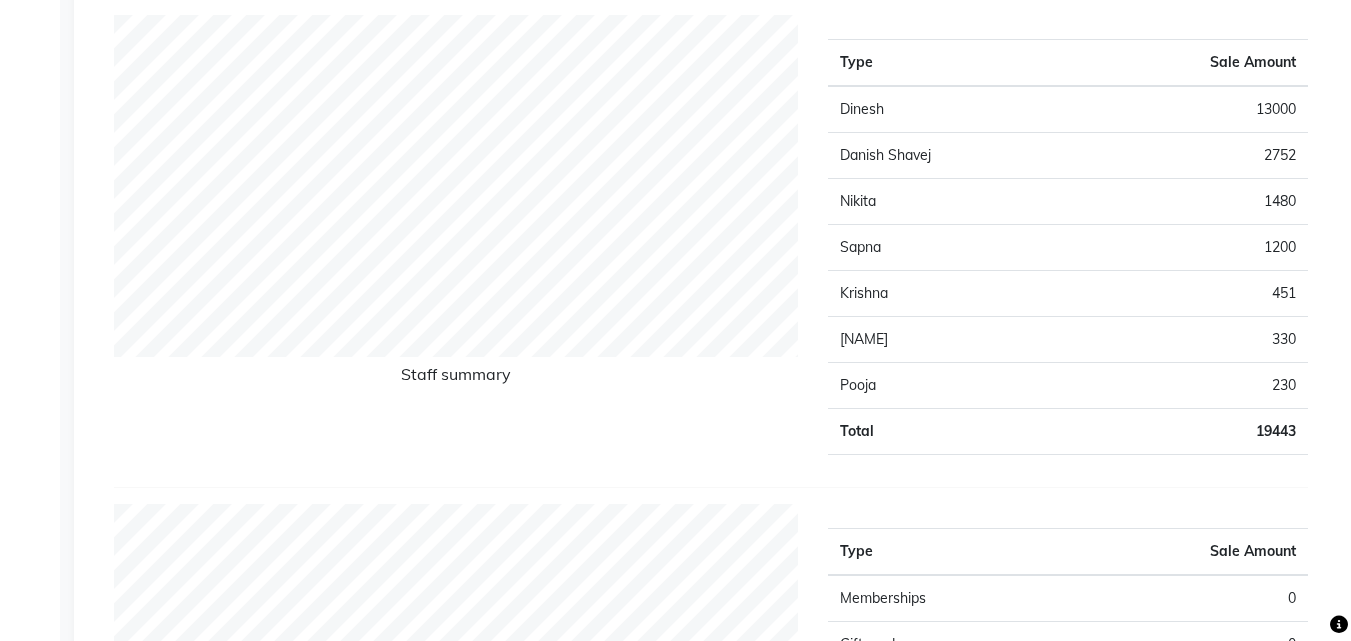 scroll, scrollTop: 209, scrollLeft: 0, axis: vertical 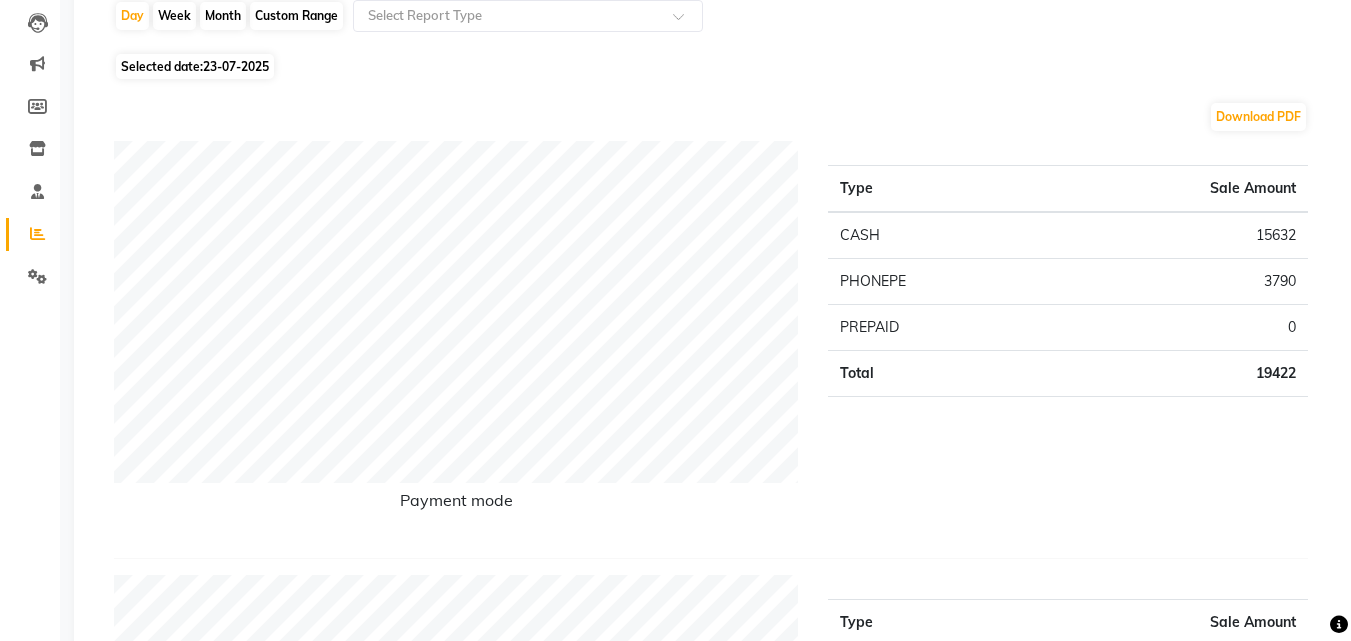 click on "23-07-2025" 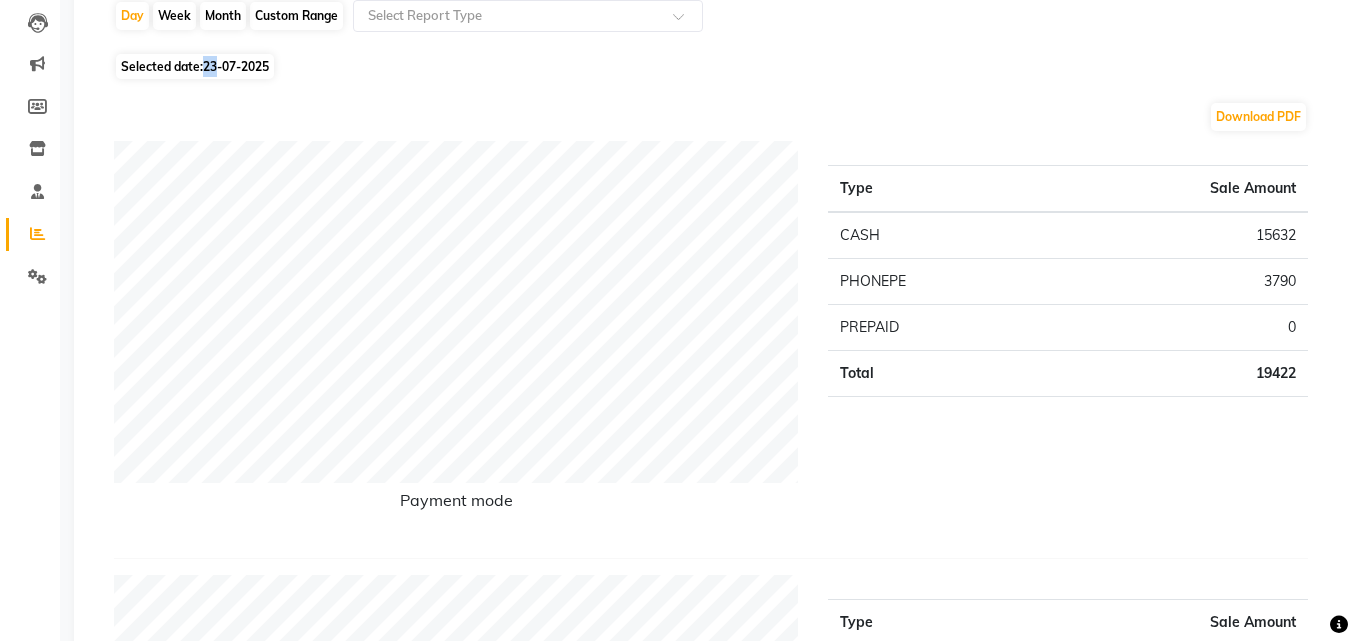 click on "23-07-2025" 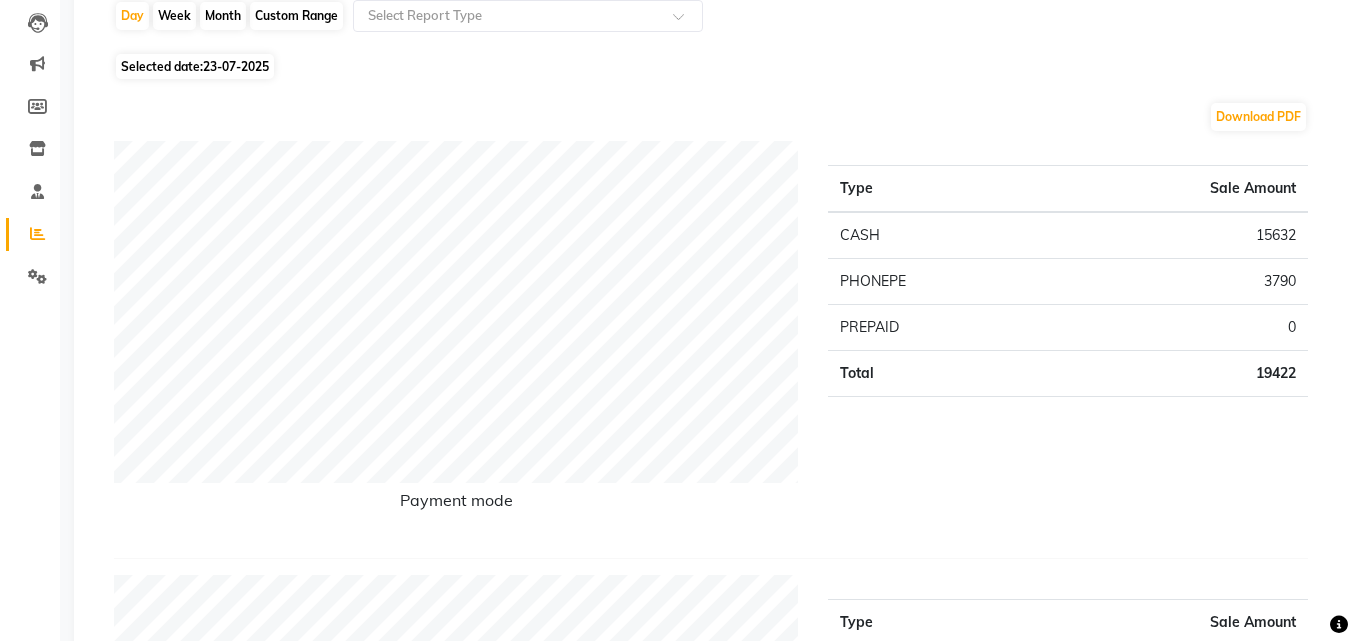 click on "23-07-2025" 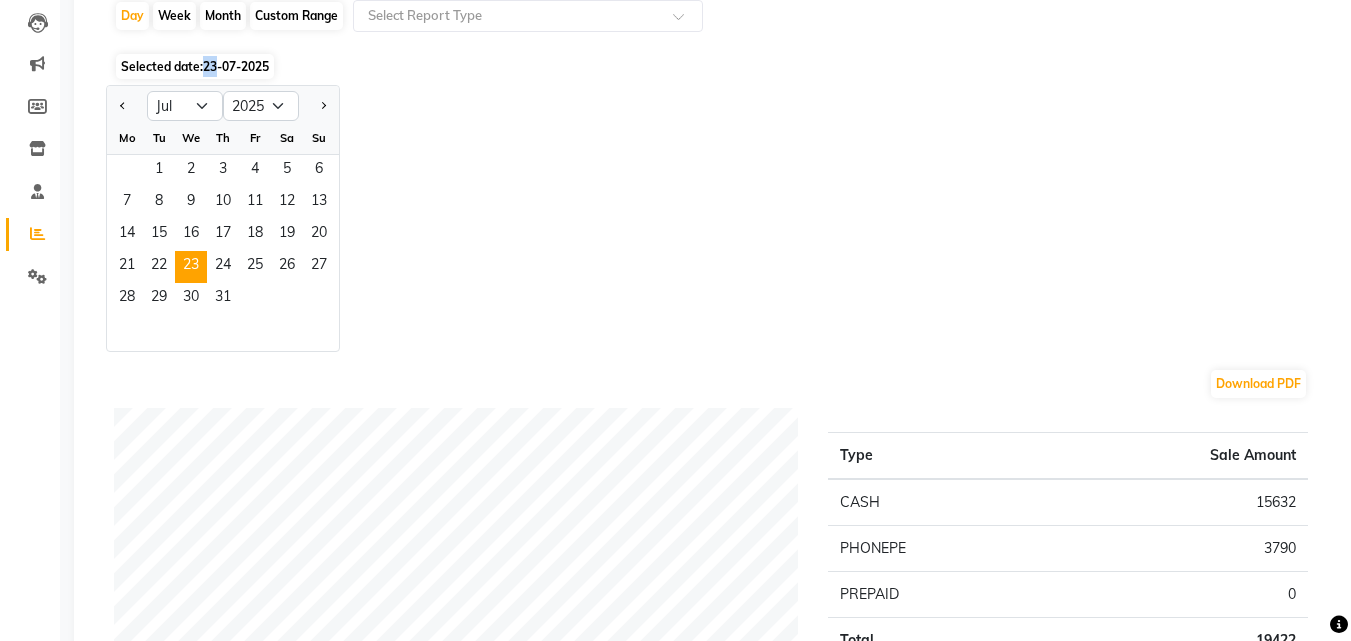 click on "23-07-2025" 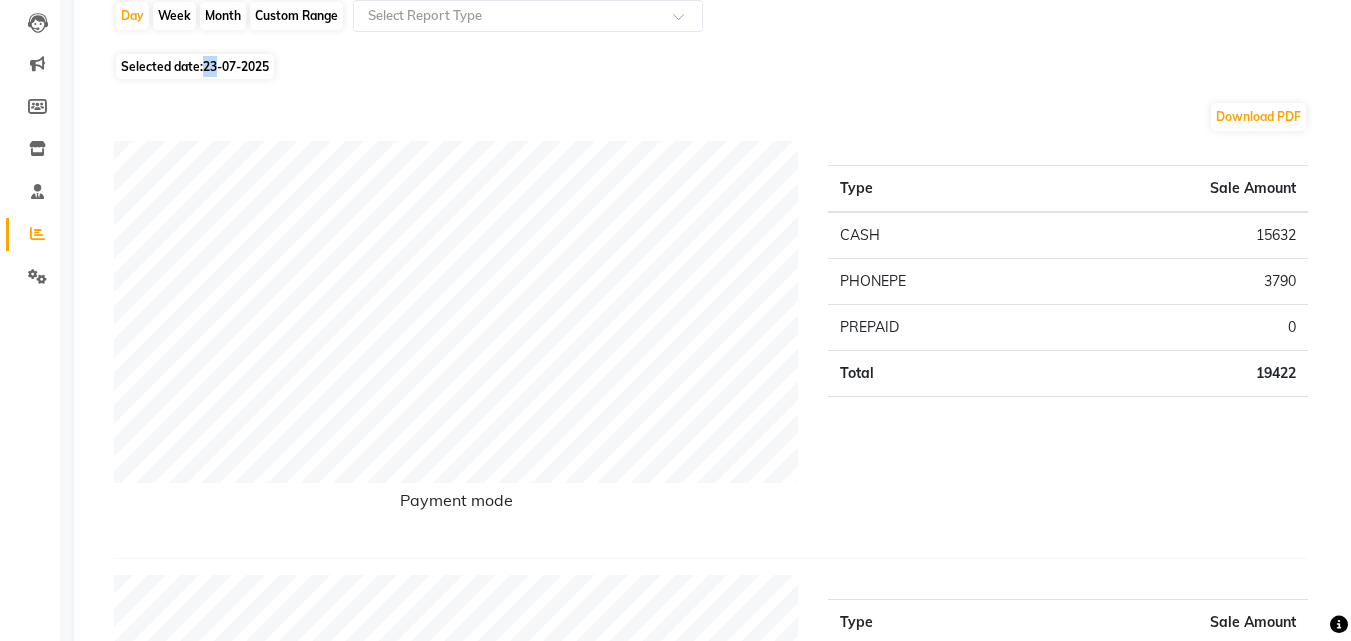 click on "23-07-2025" 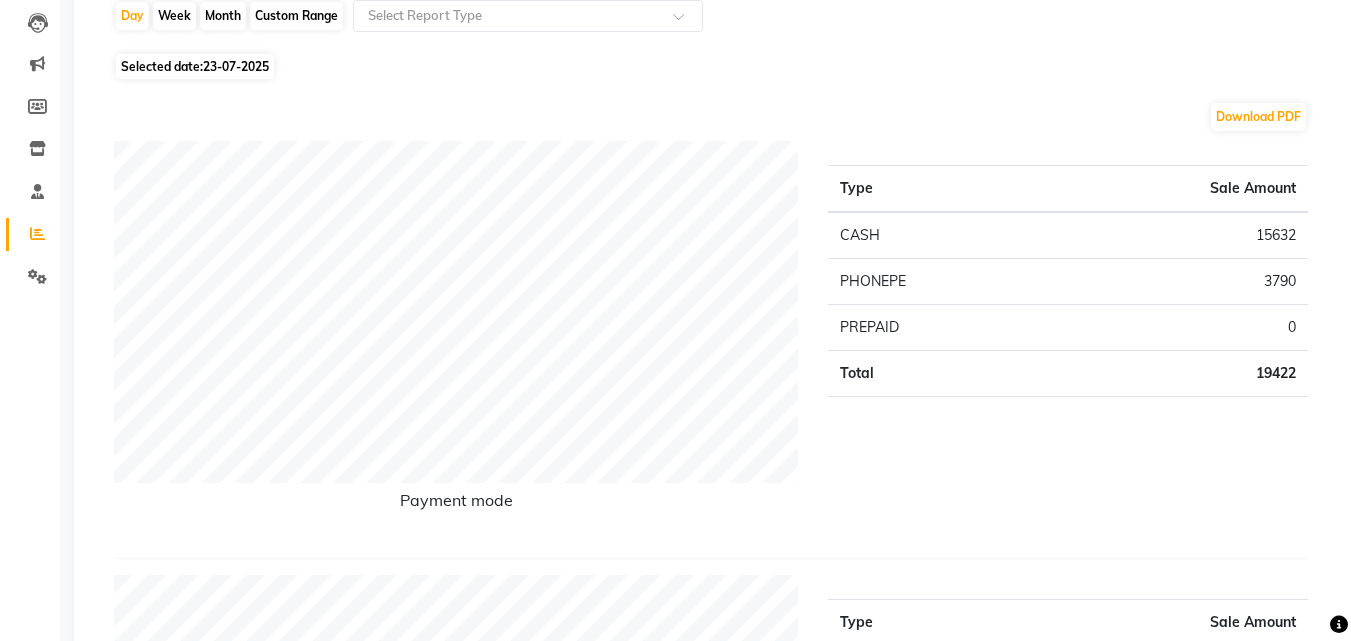 select on "7" 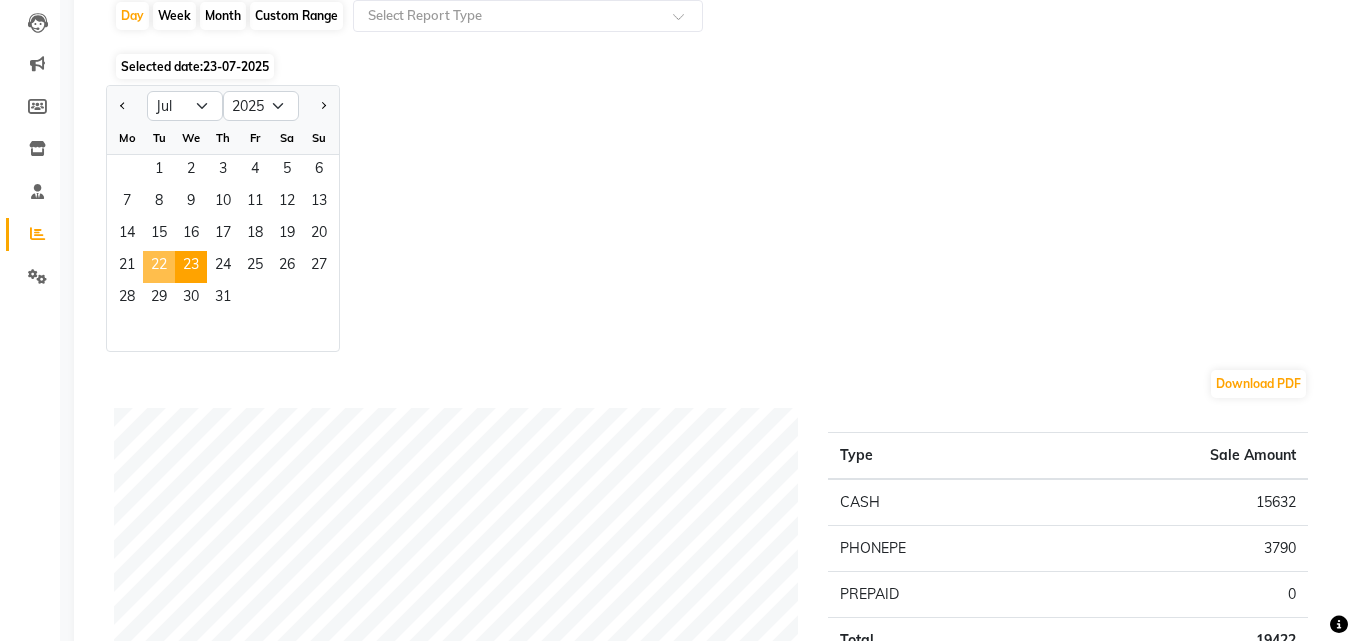 click on "22" 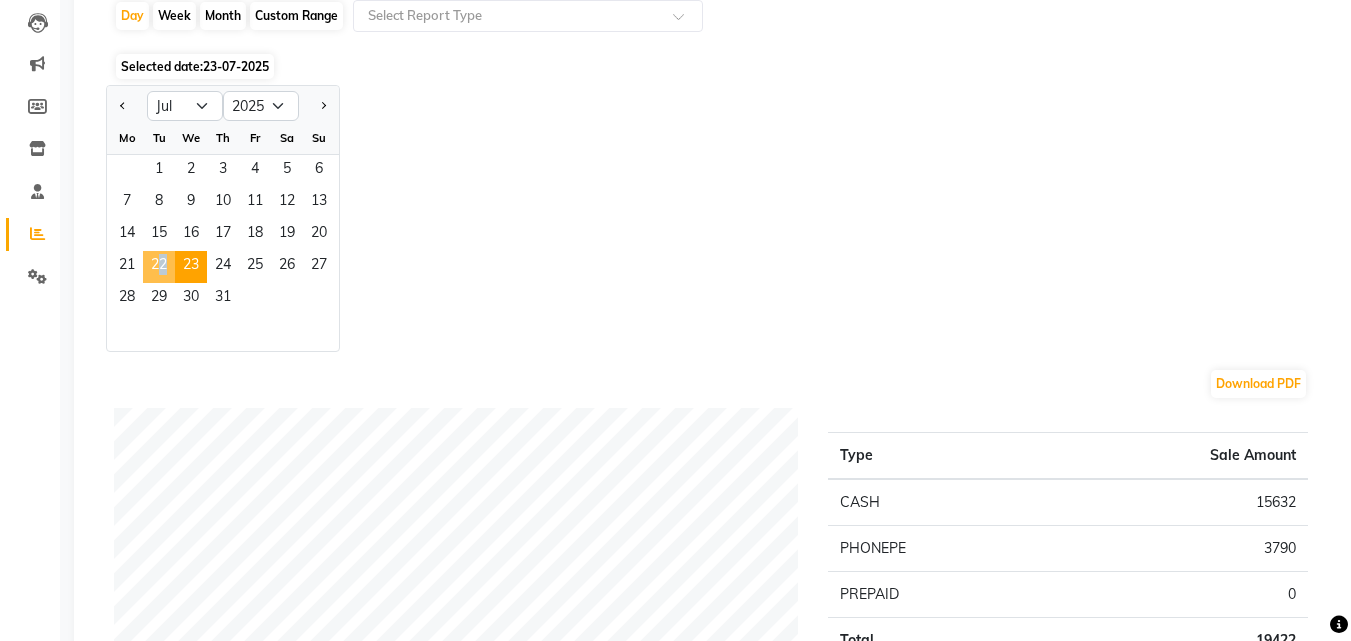 click on "22" 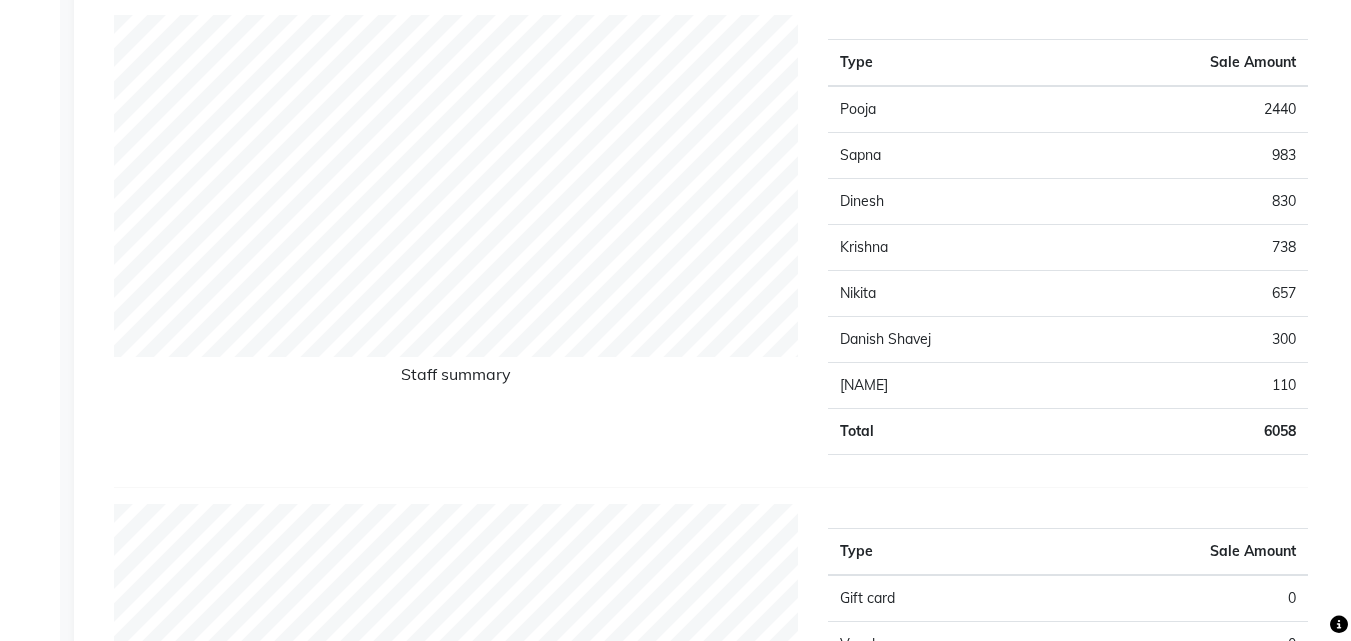 scroll, scrollTop: 209, scrollLeft: 0, axis: vertical 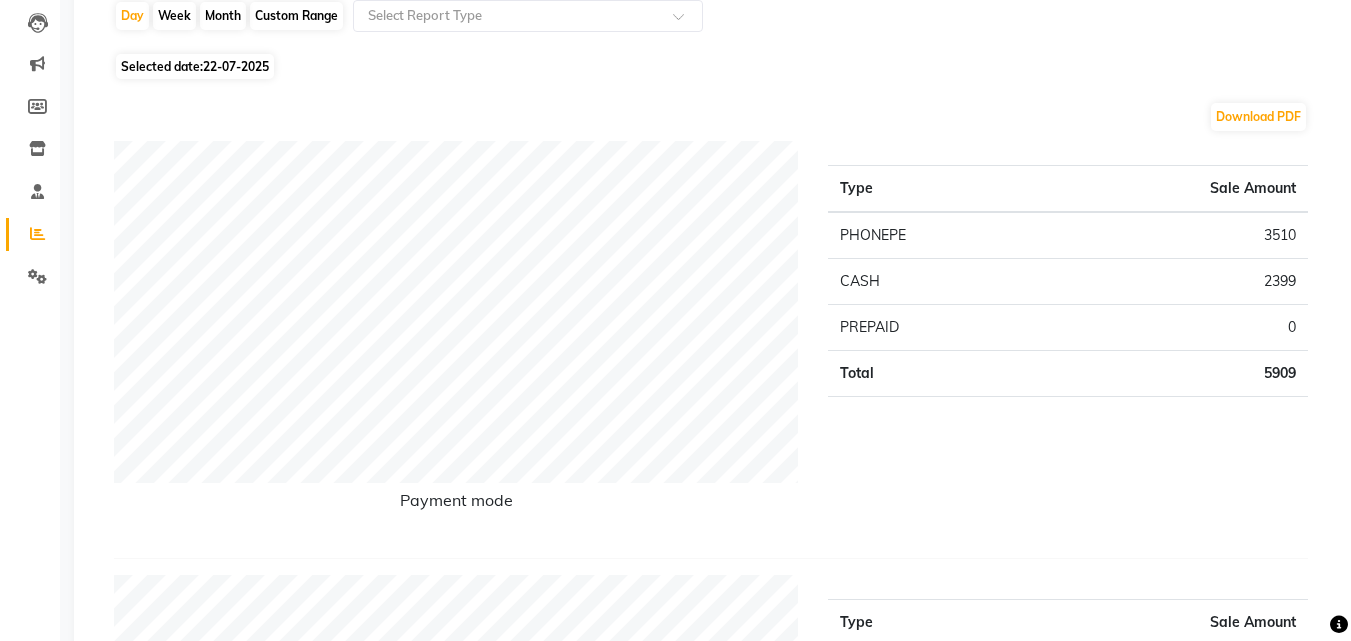 click on "22-07-2025" 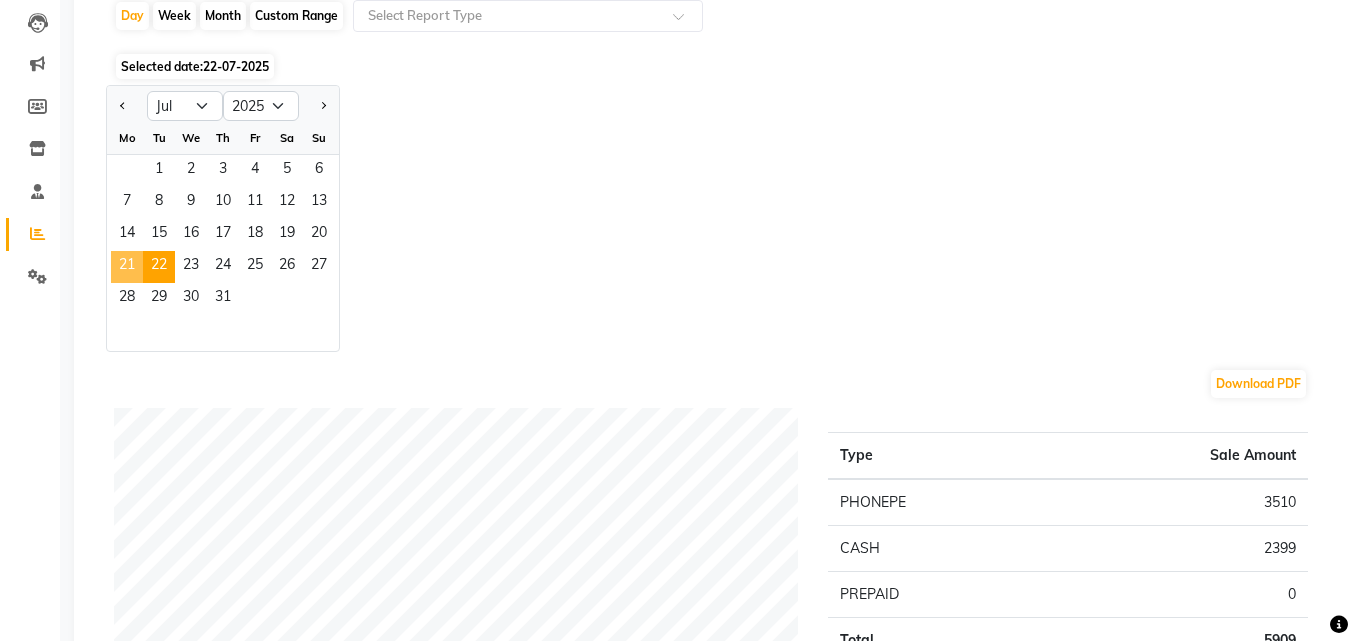 click on "21" 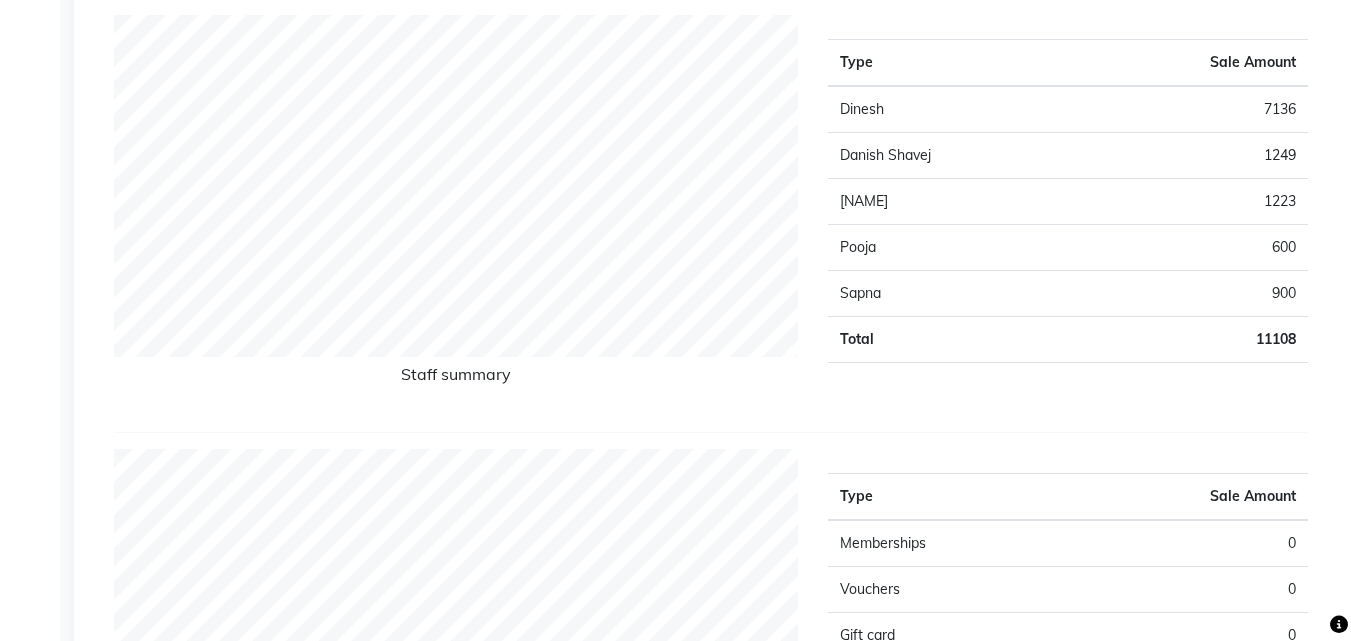 scroll, scrollTop: 265, scrollLeft: 0, axis: vertical 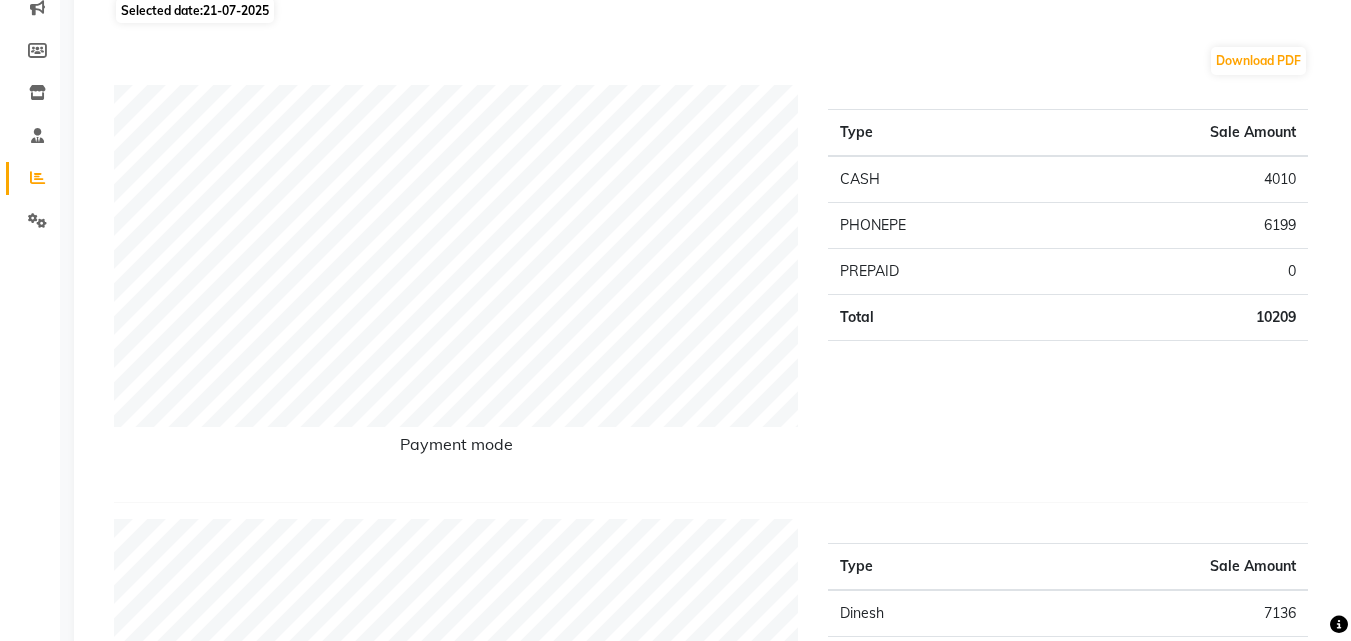 click on "21-07-2025" 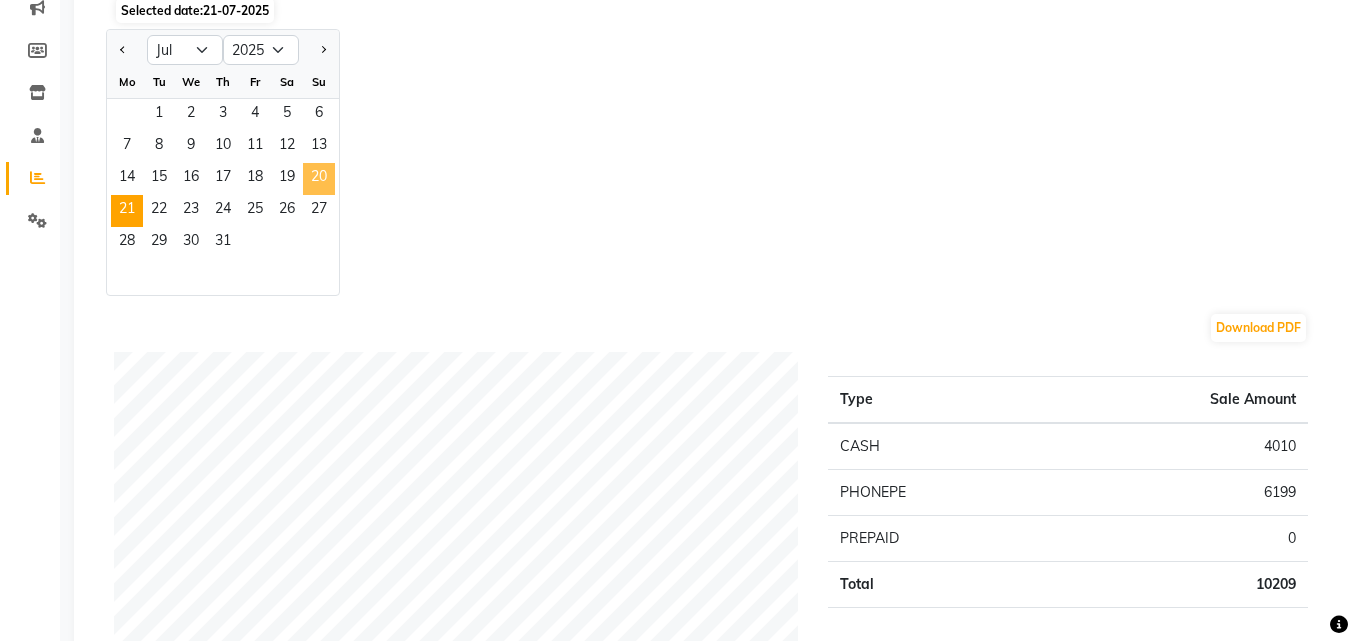 click on "20" 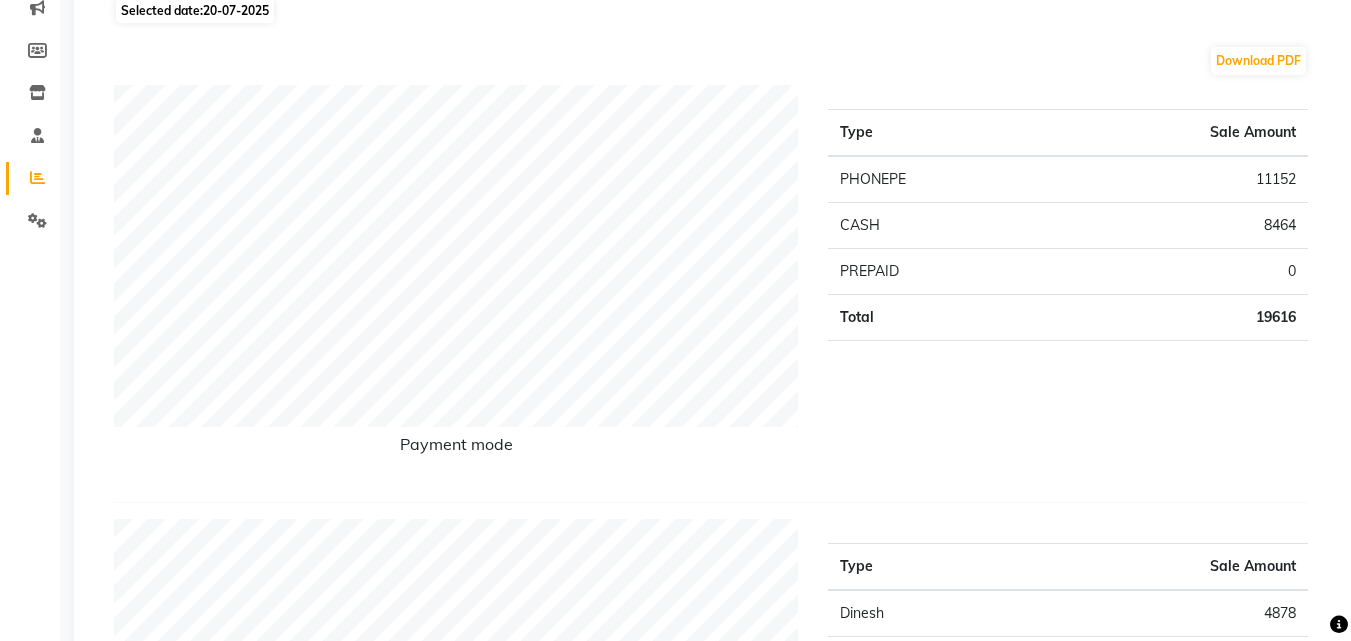 scroll, scrollTop: 825, scrollLeft: 0, axis: vertical 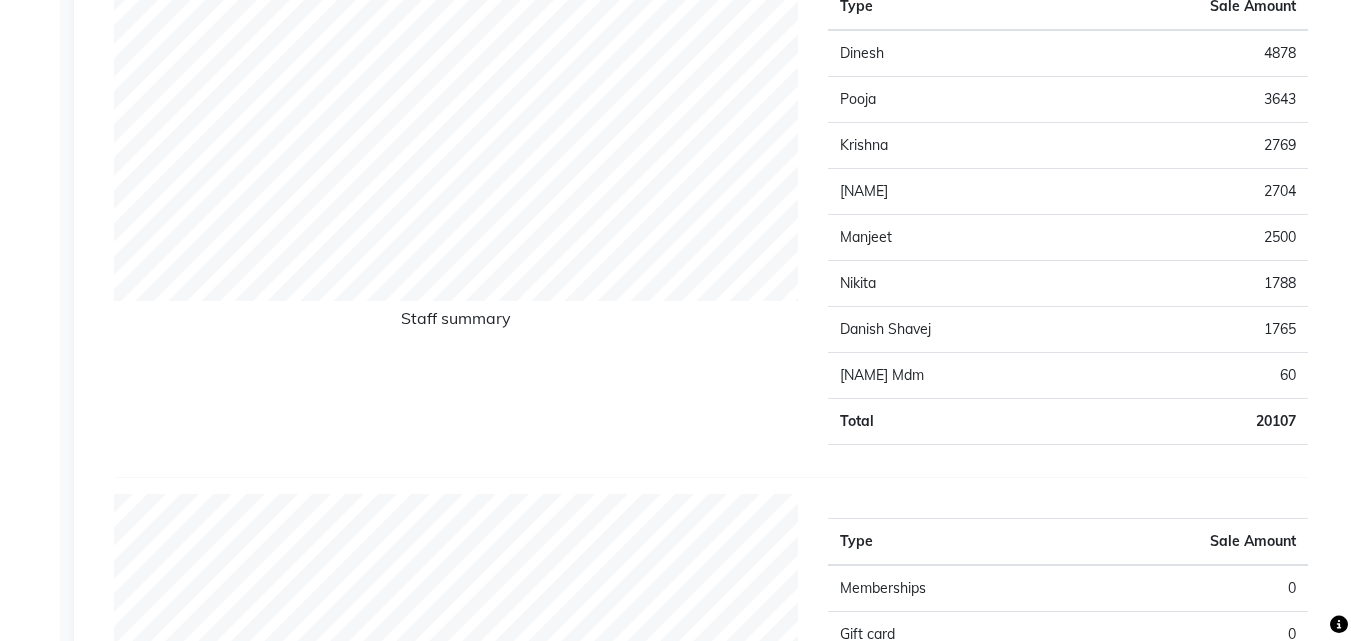 click on "Sales Trends Feedback Comparison Generate Report Favorites All Sales Sales Target Staff Invoice Membership Inventory Customer Expense SMS Forecast Misc Marketing Day Week Month Custom Range Select Report Type Selected date: [DATE] Download PDF Payment mode Type Sale Amount PHONEPE 11152 CASH 8464 PREPAID 0 Total 19616 Staff summary Type Sale Amount Dinesh 4878 Pooja 3643 Krishna 2769 Lalita 2704 Manjeet 2500 Nikita 1788 Danish Shavej 1765 Lalita Mdm 60 Total 20107 Sales summary Type Sale Amount Memberships 0 Gift card 0 Tips 0 Prepaid 0 Vouchers 0 Packages 0 Services 17994 Products 2115 Fee 0 Total 20109 Service by category Type Sale Amount Hair-Cut 4288 Liposoluble Wax 2770 Thread 2001 Shave 1805 Facial 1735 Hair Colour 1400 D-Tan 964 Packages 899 Head Massage 810 Hair Style 640 Others 680 Total 17992 Service sales Type Sale Amount Hair Cut - Regular(Male) 2250 Facial - Vedic Line Pearl 1735 Shave - Beard With Shave 1605 Thread - Eyebrows (Female) 1155 Hair Cut - Layers 1150 1120 1100 1000 899" 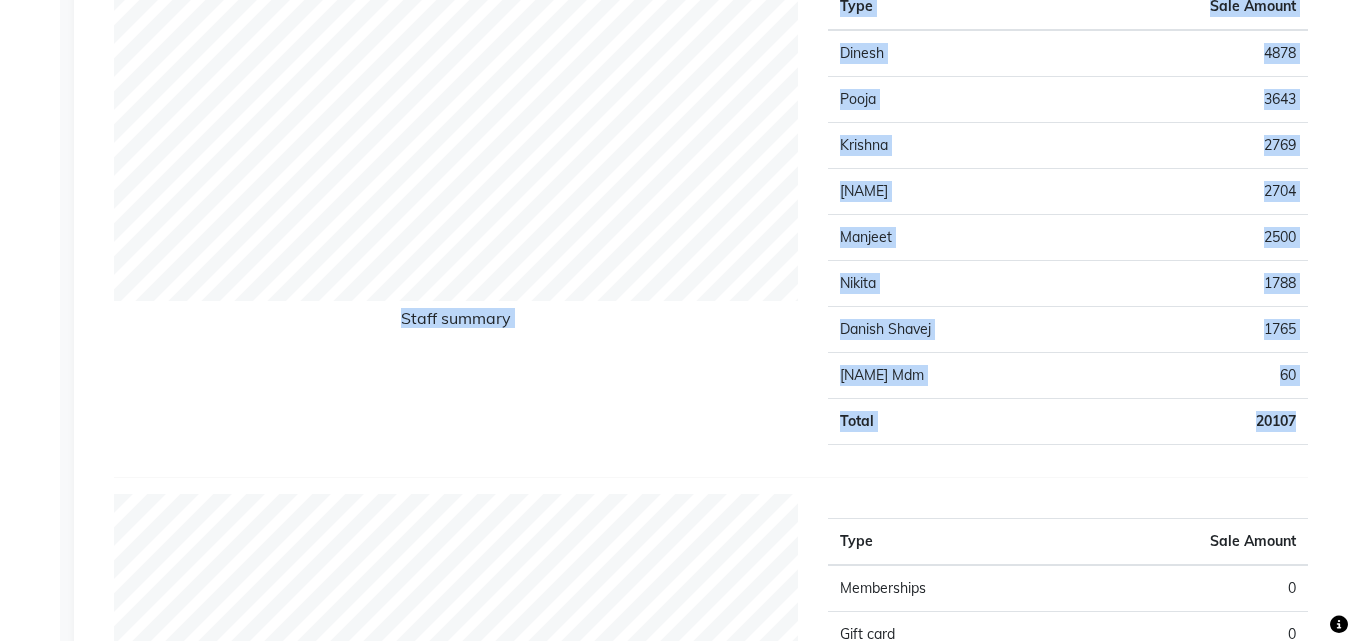 click on "Sales Trends Feedback Comparison Generate Report Favorites All Sales Sales Target Staff Invoice Membership Inventory Customer Expense SMS Forecast Misc Marketing Day Week Month Custom Range Select Report Type Selected date: [DATE] Download PDF Payment mode Type Sale Amount PHONEPE 11152 CASH 8464 PREPAID 0 Total 19616 Staff summary Type Sale Amount Dinesh 4878 Pooja 3643 Krishna 2769 Lalita 2704 Manjeet 2500 Nikita 1788 Danish Shavej 1765 Lalita Mdm 60 Total 20107 Sales summary Type Sale Amount Memberships 0 Gift card 0 Tips 0 Prepaid 0 Vouchers 0 Packages 0 Services 17994 Products 2115 Fee 0 Total 20109 Service by category Type Sale Amount Hair-Cut 4288 Liposoluble Wax 2770 Thread 2001 Shave 1805 Facial 1735 Hair Colour 1400 D-Tan 964 Packages 899 Head Massage 810 Hair Style 640 Others 680 Total 17992 Service sales Type Sale Amount Hair Cut - Regular(Male) 2250 Facial - Vedic Line Pearl 1735 Shave - Beard With Shave 1605 Thread - Eyebrows (Female) 1155 Hair Cut - Layers 1150 1120 1100 1000 899" 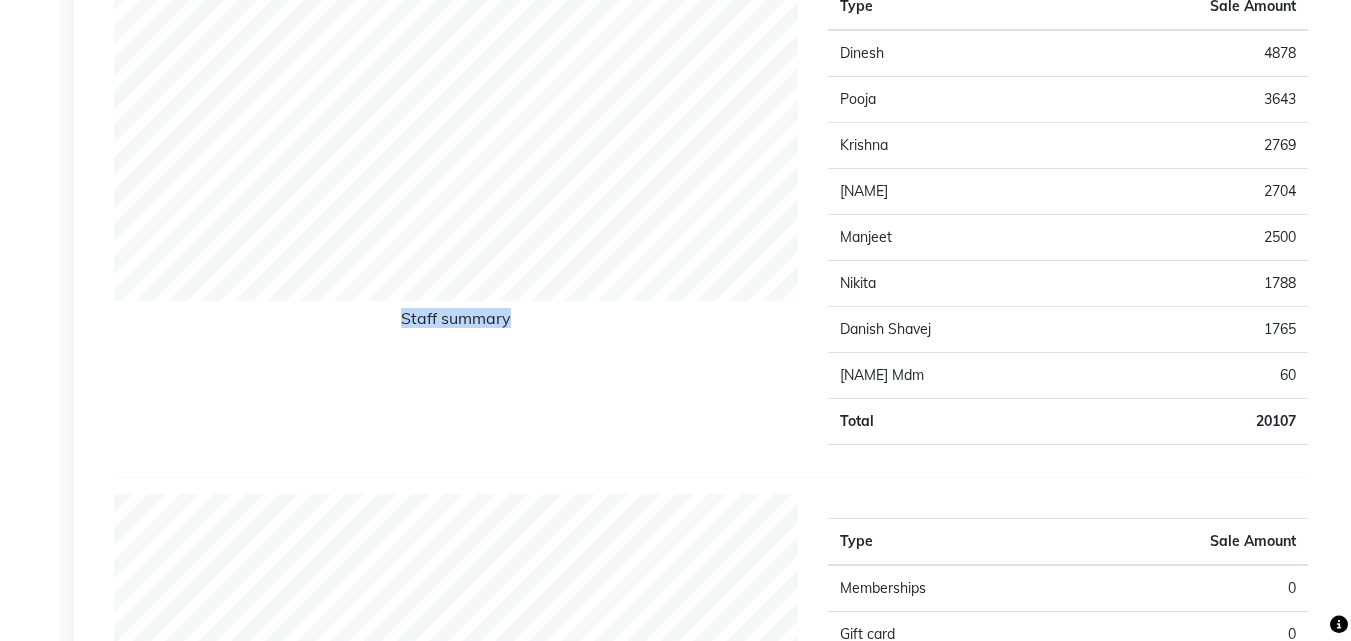 click on "Sales Trends Feedback Comparison Generate Report Favorites All Sales Sales Target Staff Invoice Membership Inventory Customer Expense SMS Forecast Misc Marketing Day Week Month Custom Range Select Report Type Selected date: [DATE] Download PDF Payment mode Type Sale Amount PHONEPE 11152 CASH 8464 PREPAID 0 Total 19616 Staff summary Type Sale Amount Dinesh 4878 Pooja 3643 Krishna 2769 Lalita 2704 Manjeet 2500 Nikita 1788 Danish Shavej 1765 Lalita Mdm 60 Total 20107 Sales summary Type Sale Amount Memberships 0 Gift card 0 Tips 0 Prepaid 0 Vouchers 0 Packages 0 Services 17994 Products 2115 Fee 0 Total 20109 Service by category Type Sale Amount Hair-Cut 4288 Liposoluble Wax 2770 Thread 2001 Shave 1805 Facial 1735 Hair Colour 1400 D-Tan 964 Packages 899 Head Massage 810 Hair Style 640 Others 680 Total 17992 Service sales Type Sale Amount Hair Cut - Regular(Male) 2250 Facial - Vedic Line Pearl 1735 Shave - Beard With Shave 1605 Thread - Eyebrows (Female) 1155 Hair Cut - Layers 1150 1120 1100 1000 899" 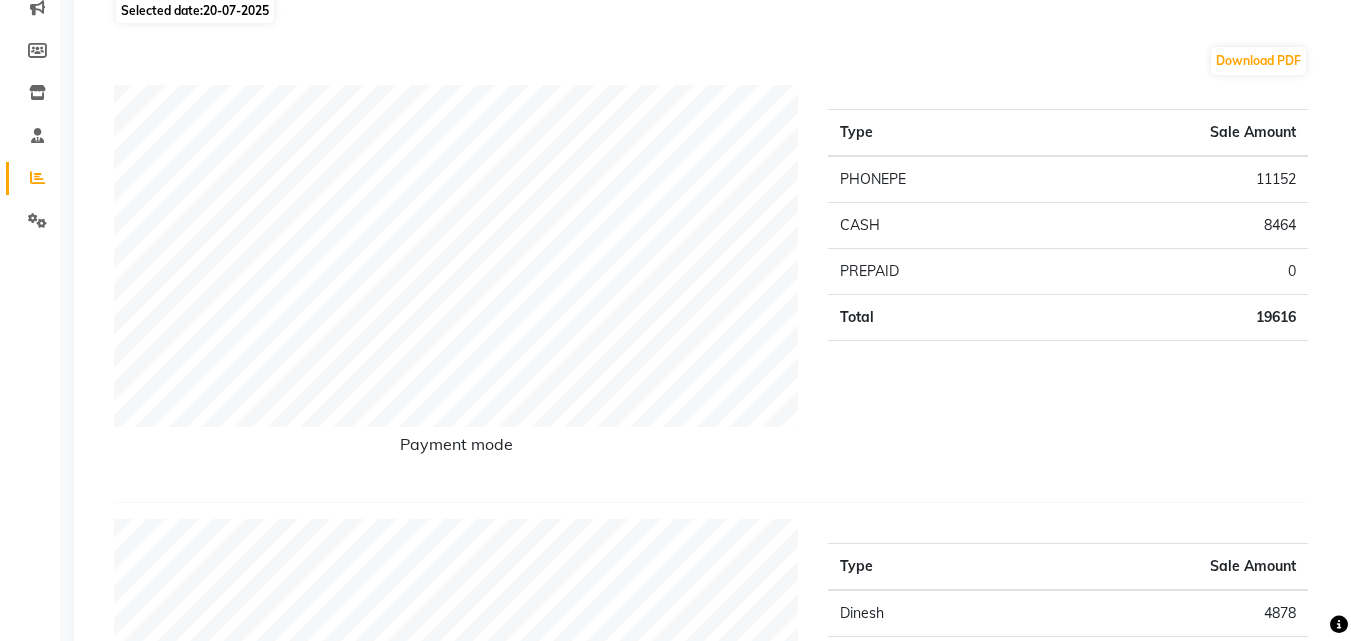 click on "Selected date:  20-07-2025" 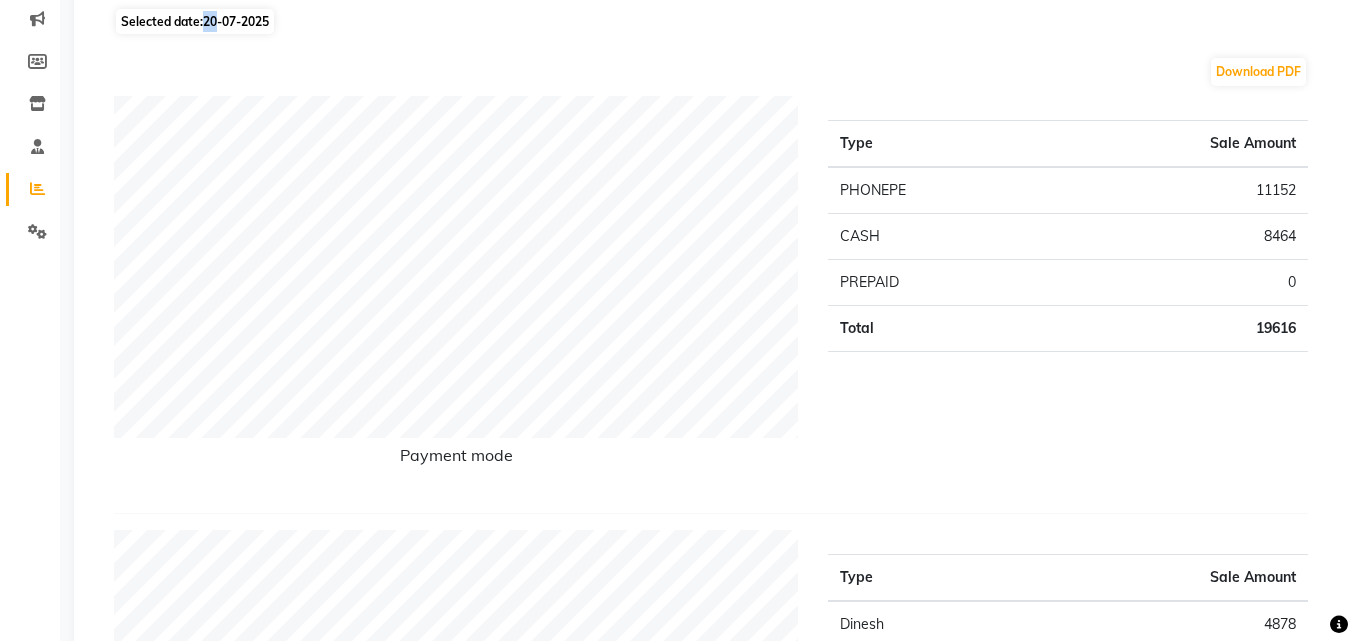 select on "7" 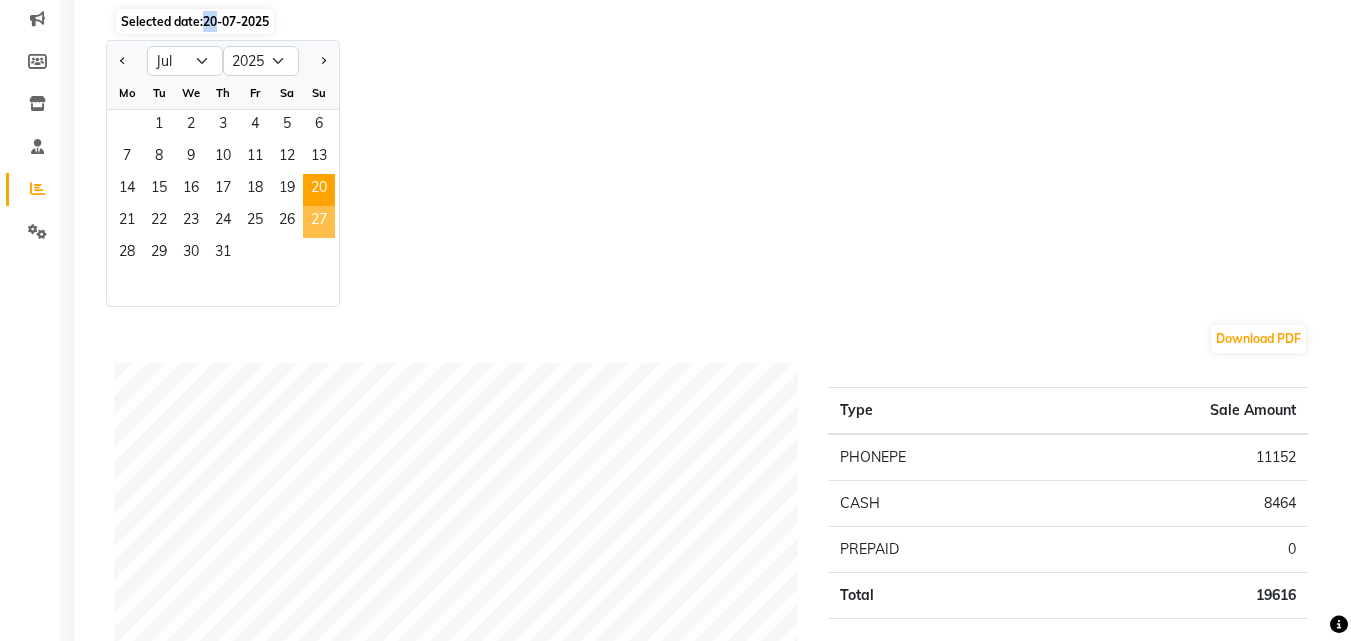 click on "27" 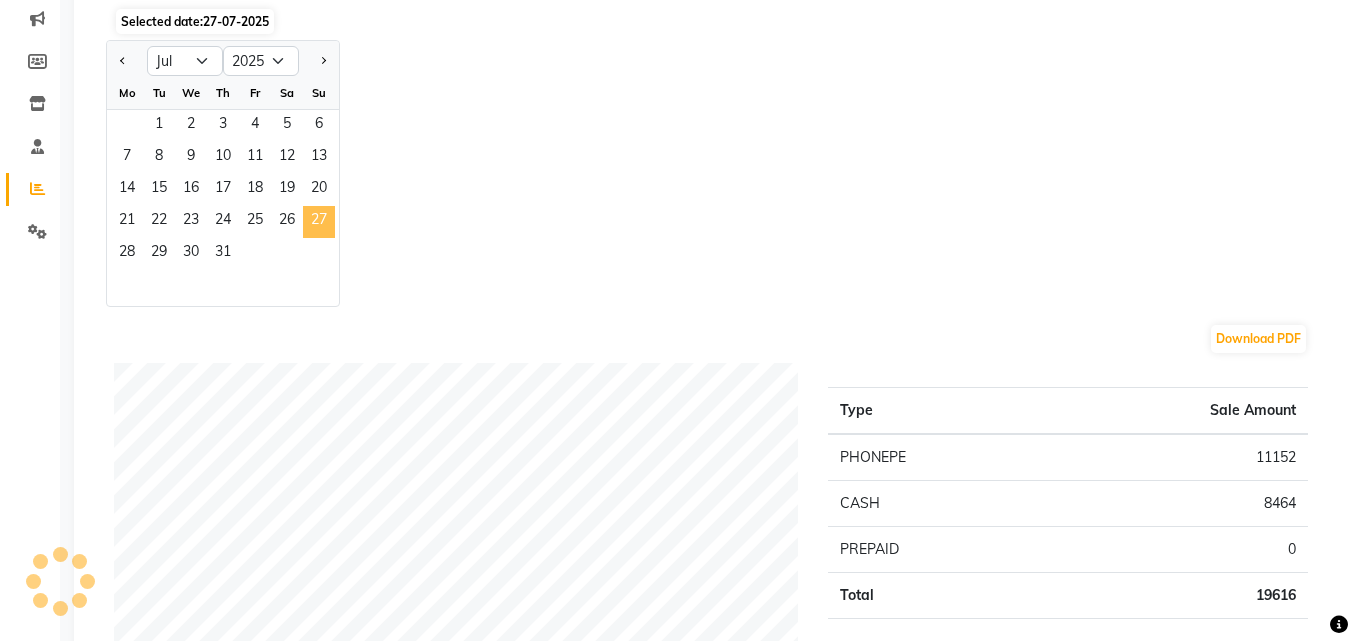 click on "27" 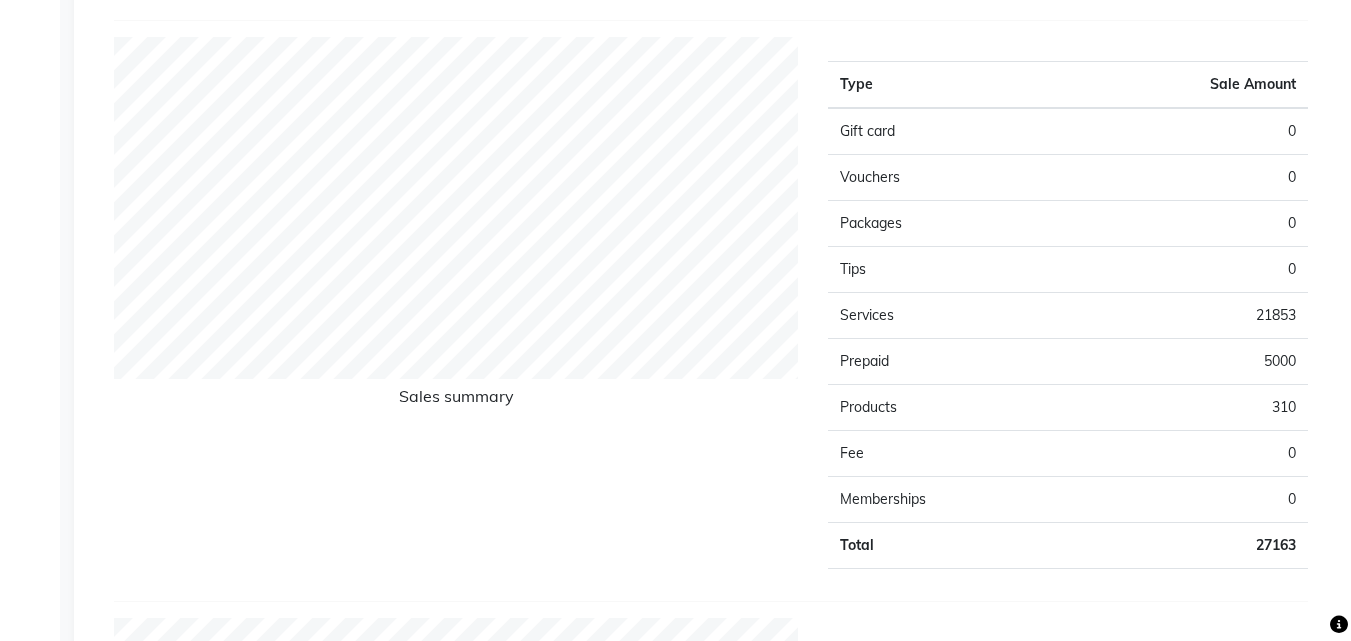 scroll, scrollTop: 814, scrollLeft: 0, axis: vertical 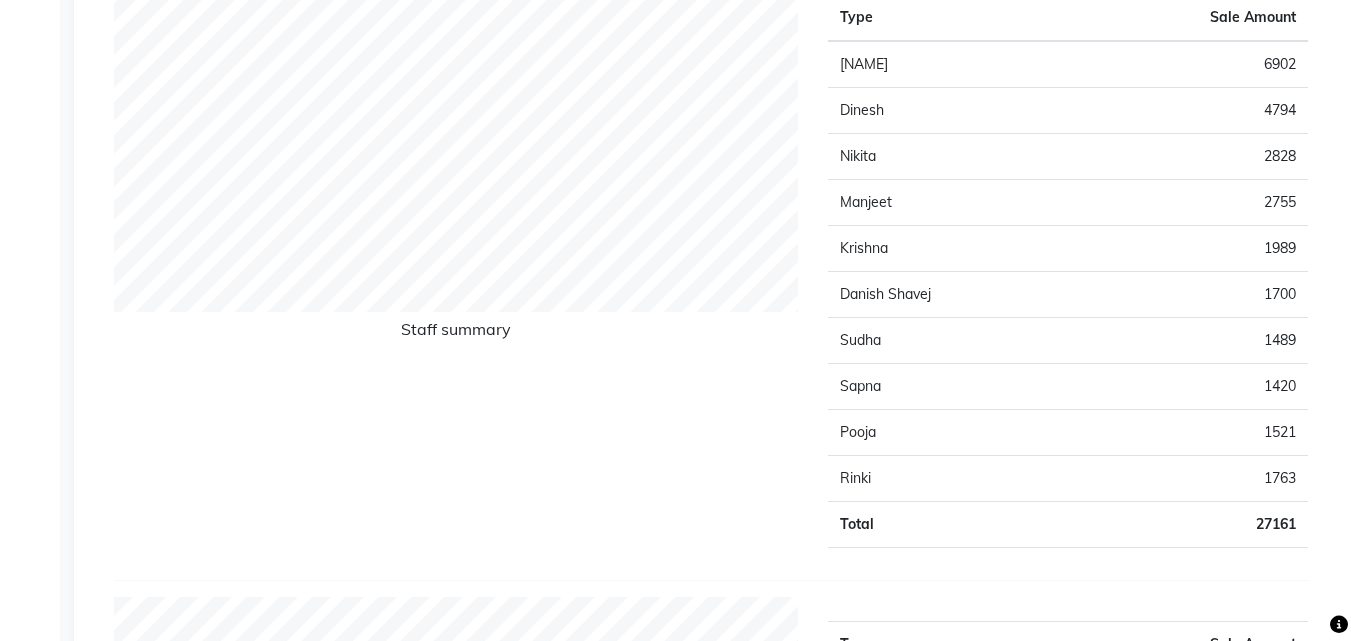 click on "Sales Trends Feedback Comparison Generate Report Favorites All Sales Sales Target Staff Invoice Membership Inventory Customer Expense SMS Forecast Misc Marketing Day Week Month Custom Range Select Report Type Selected date: [DATE] Download PDF Payment mode Type Sale Amount PHONEPE 19362 CASH 4423 PREPAID 0 Total 23785 Staff summary Type Sale Amount Lalita 6902 Dinesh 4794 Nikita 2828 Manjeet 2755 Krishna 1989 Danish Shavej 1700 Sudha 1489 Sapna 1420 Pooja 1521 Rinki 1763 Total 27161 Sales summary Type Sale Amount Gift card 0 Vouchers 0 Packages 0 Tips 0 Services 21853 Prepaid 5000 Products 310 Fee 0 Memberships 0 Total 27163 Expense by type Type Sale Amount Target Achivment 400 Total 400 Service by category Type Sale Amount Hair-Cut 6267 Liposoluble Wax 4767 Packages 3296 Thread 1371 Hair Colour 1290 Shave 970 D-Tan 840 Head Wash 800 Hair-Style 740 Clean-Up 700 Others 810 Total 21851 Service sales Type Sale Amount Hair Cut - Regular(Male) 3175 Package - 899 2697 Liposoluble Wax - Bikini (Female)" 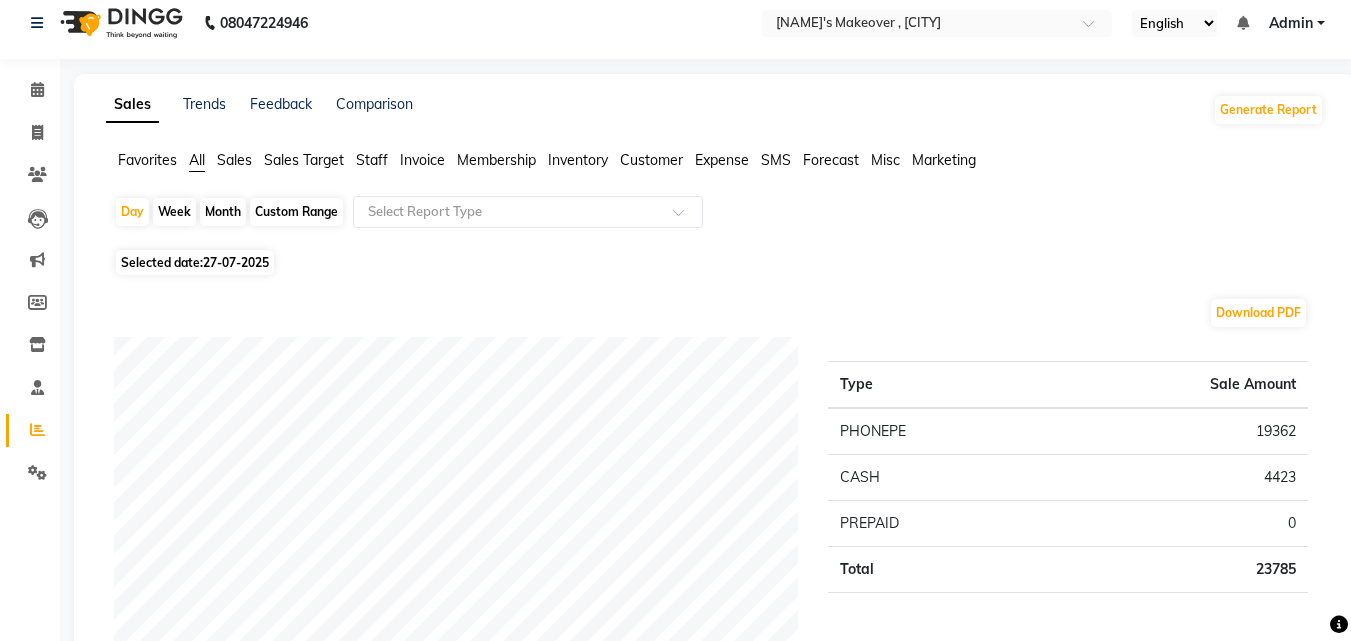 scroll, scrollTop: 0, scrollLeft: 0, axis: both 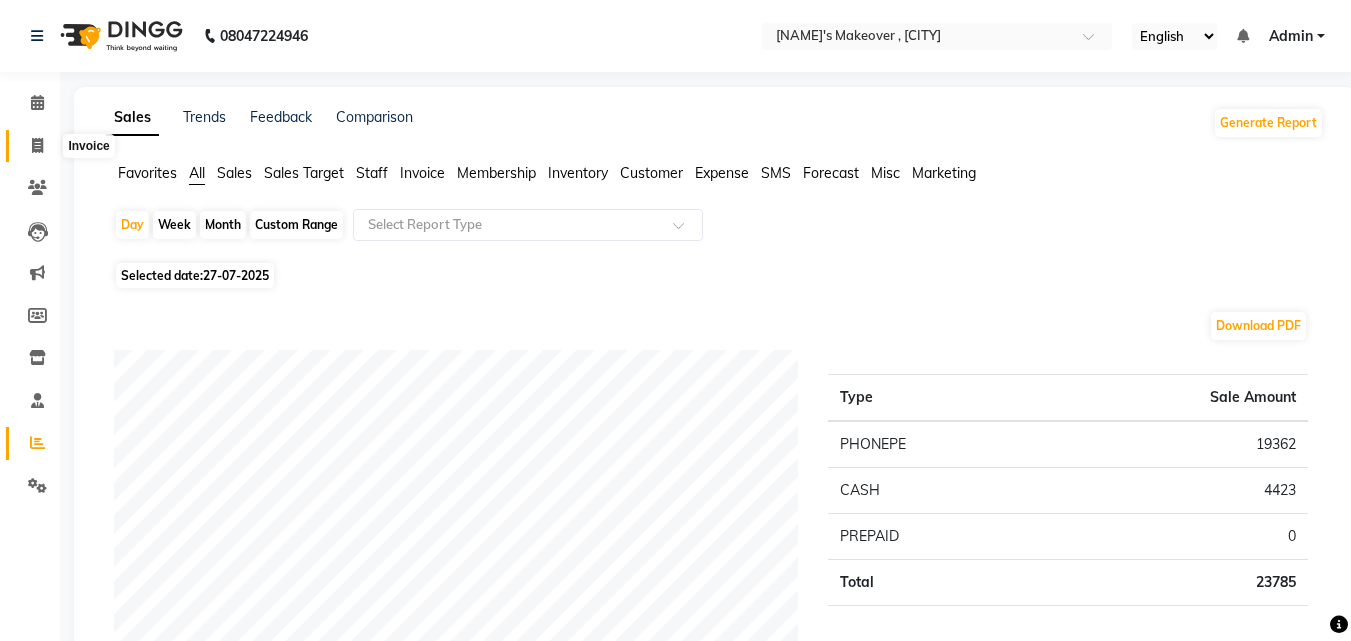 click 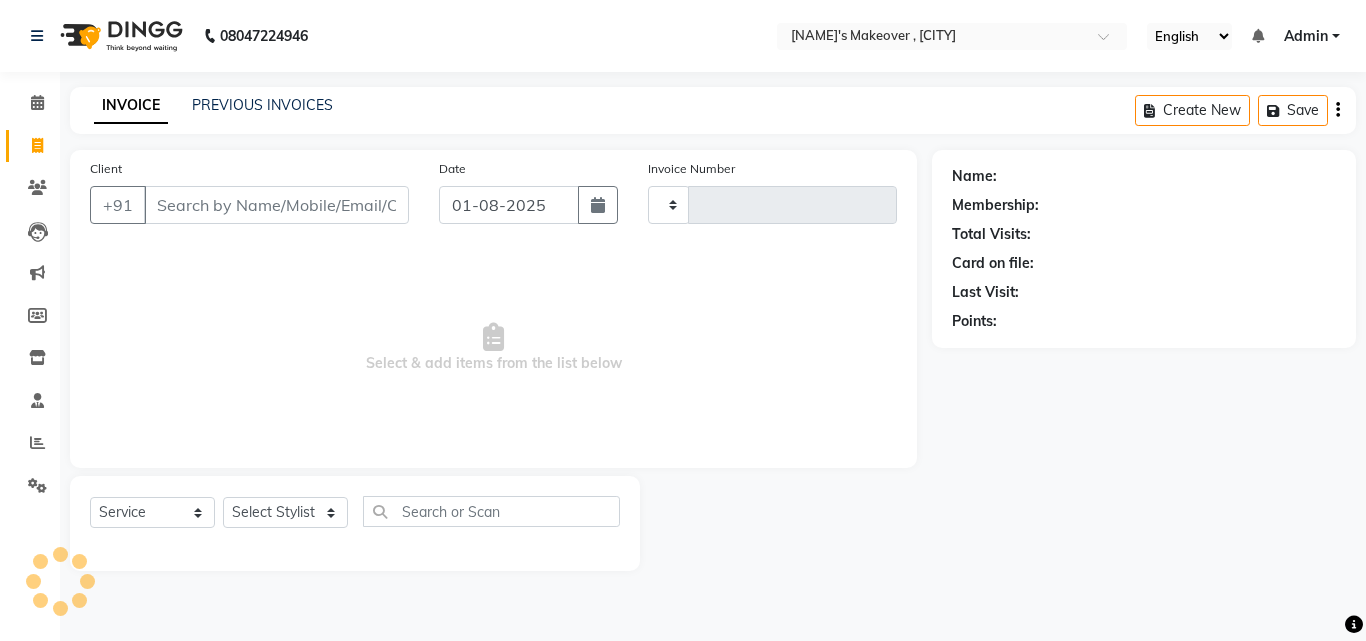 type on "3078" 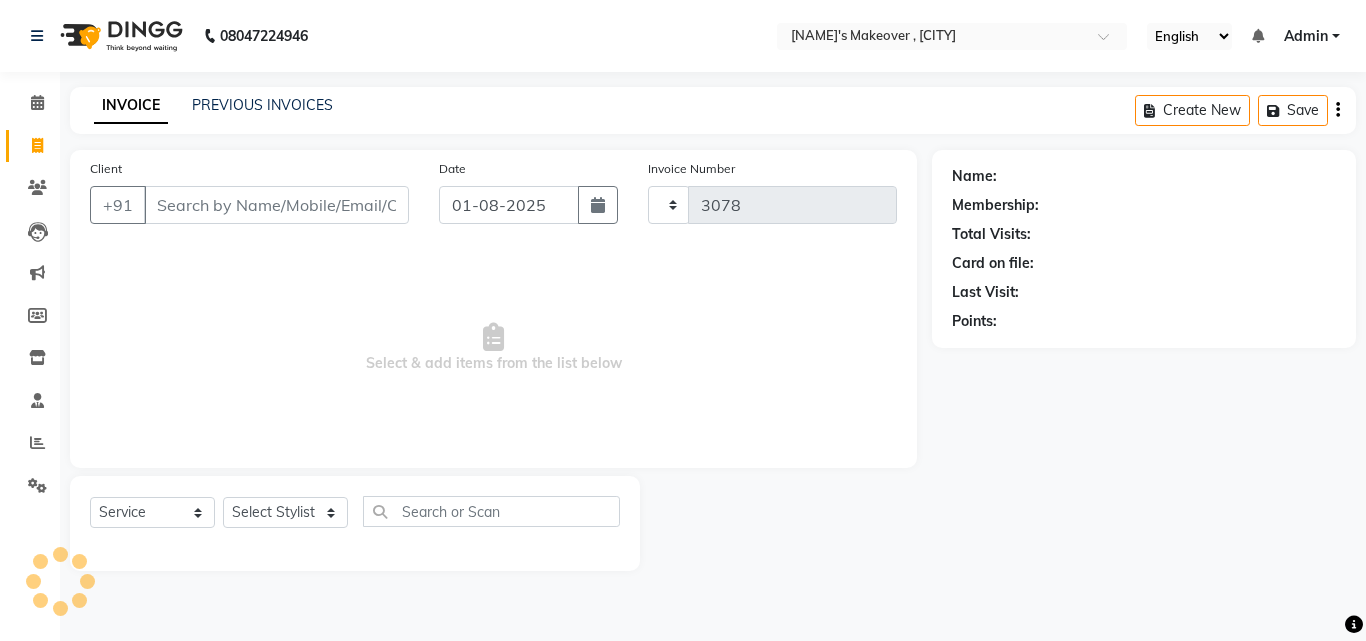 select on "820" 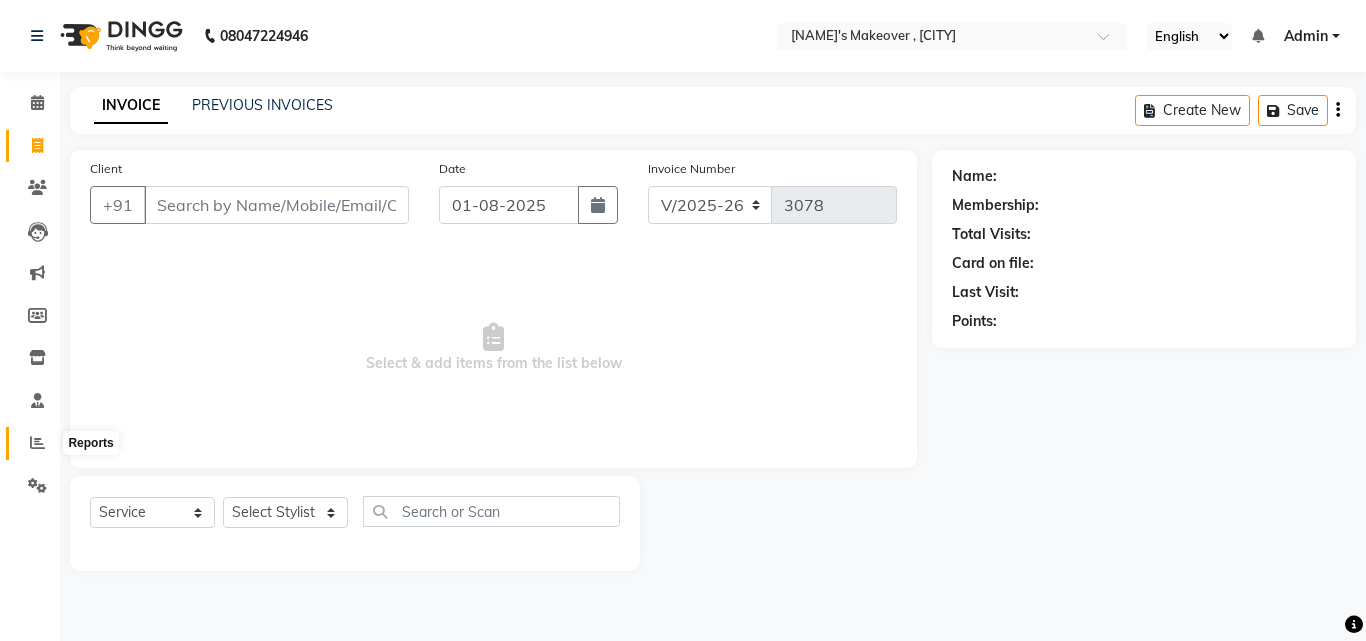 click 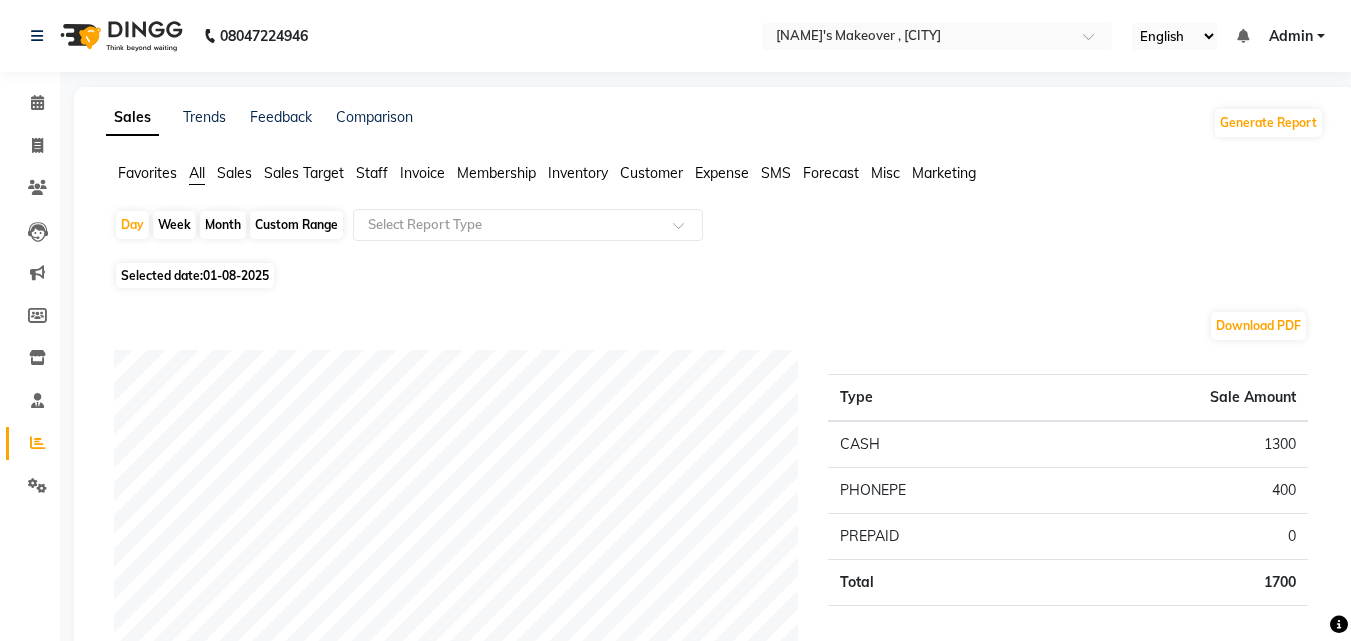 click on "01-08-2025" 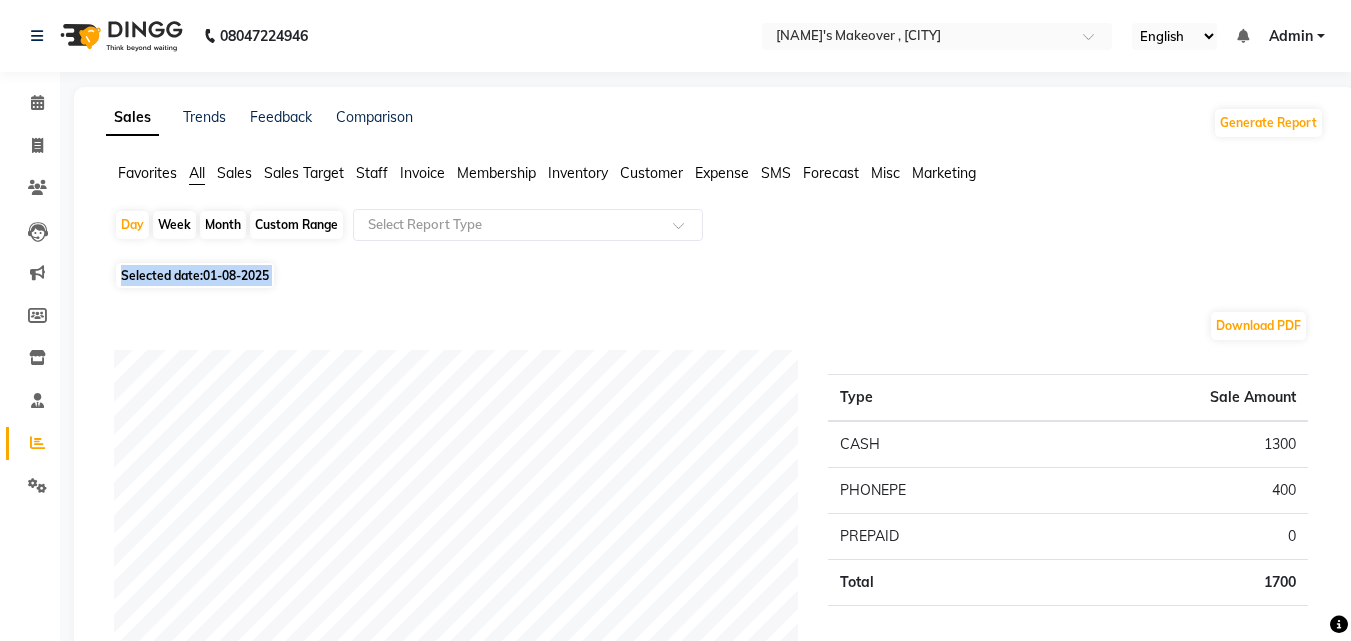 select on "8" 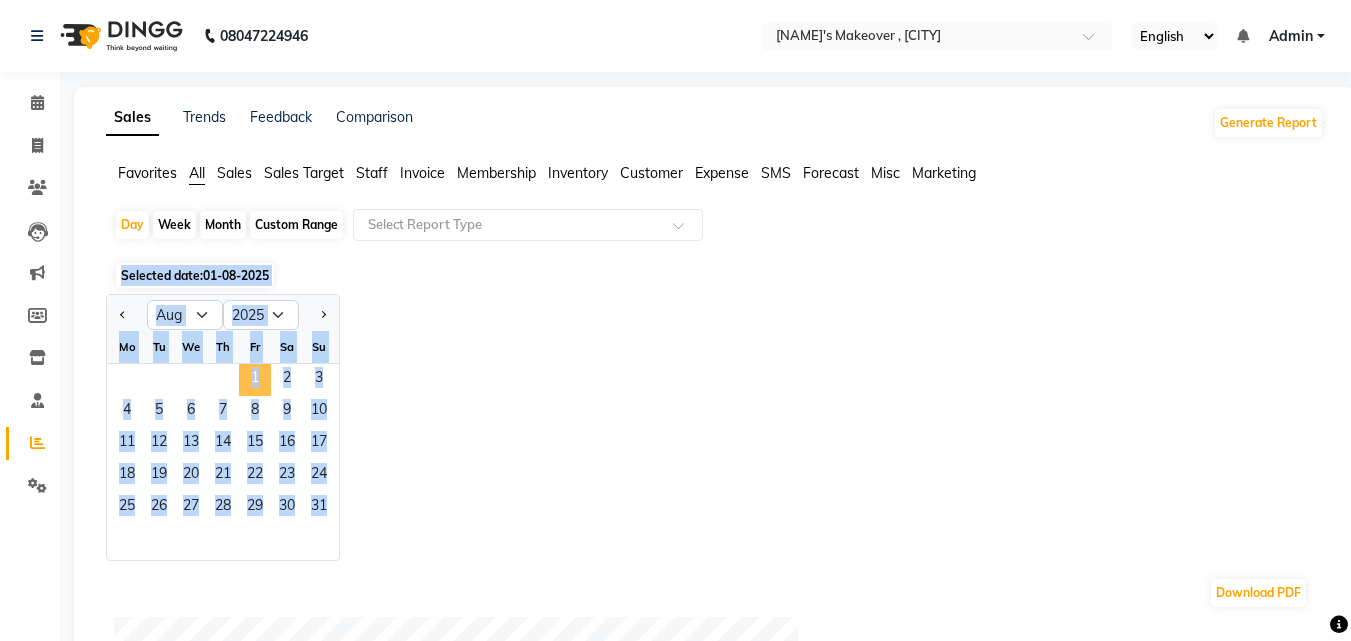 click on "1" 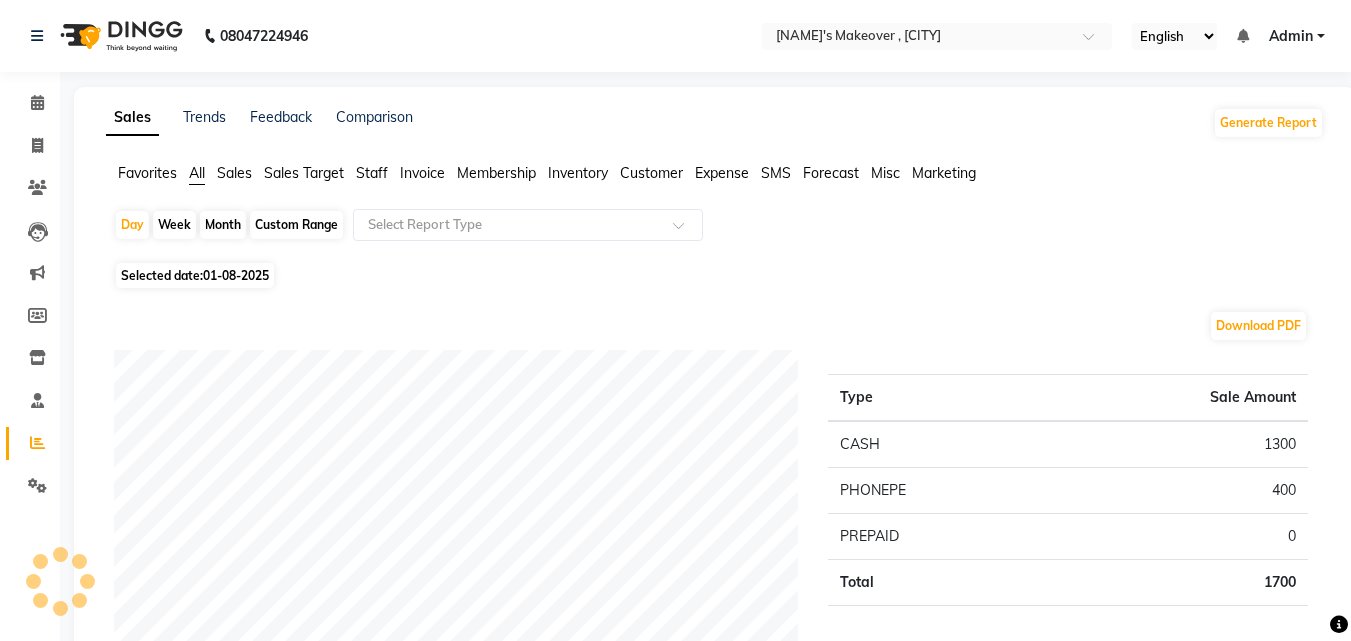 scroll, scrollTop: 560, scrollLeft: 0, axis: vertical 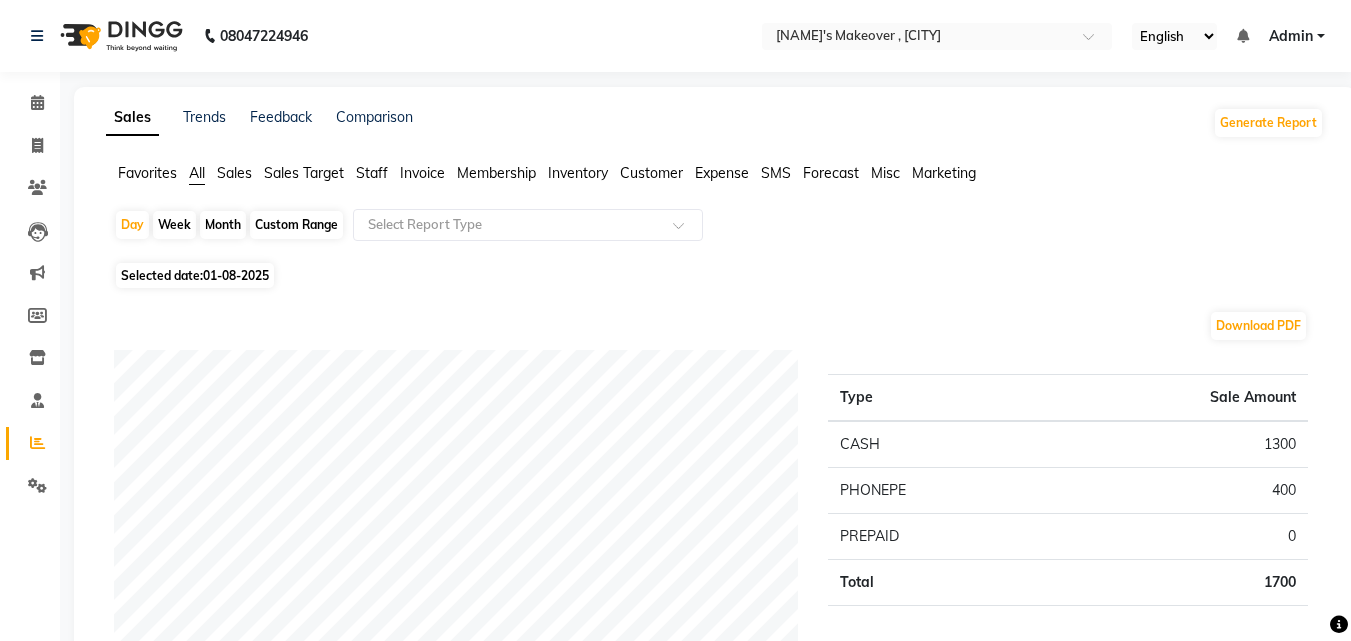 click on "01-08-2025" 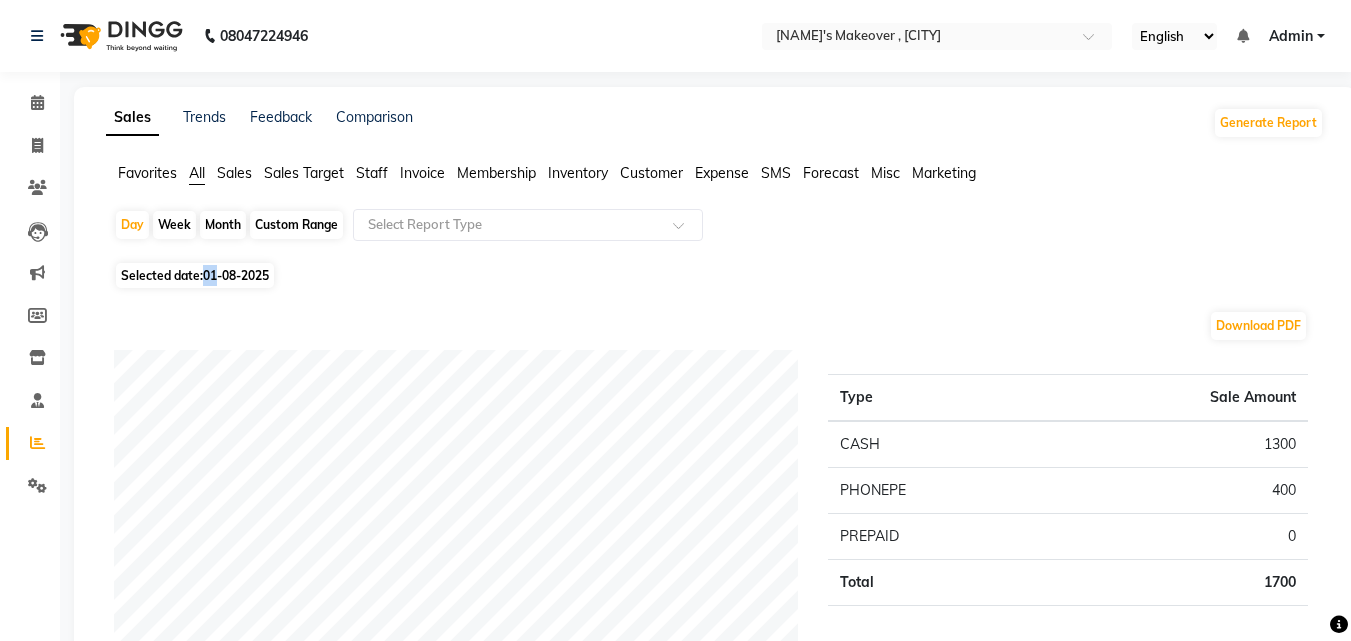 click on "01-08-2025" 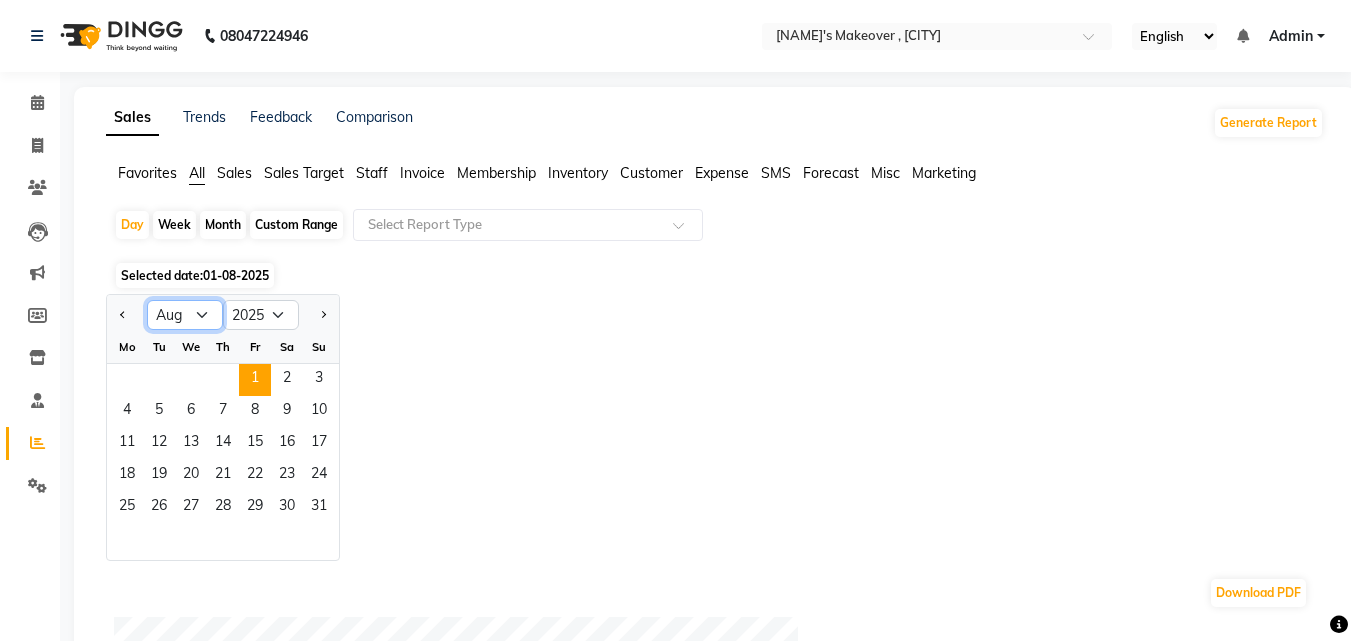 click on "Jan Feb Mar Apr May Jun Jul Aug Sep Oct Nov Dec" 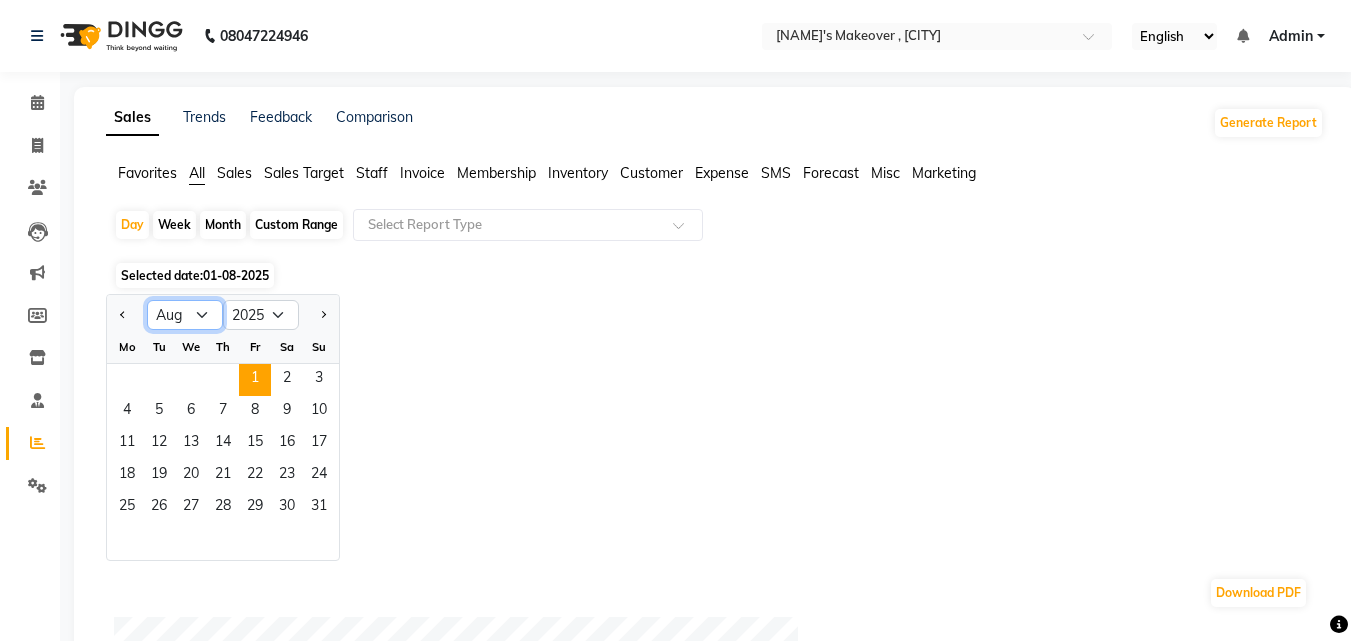 select on "7" 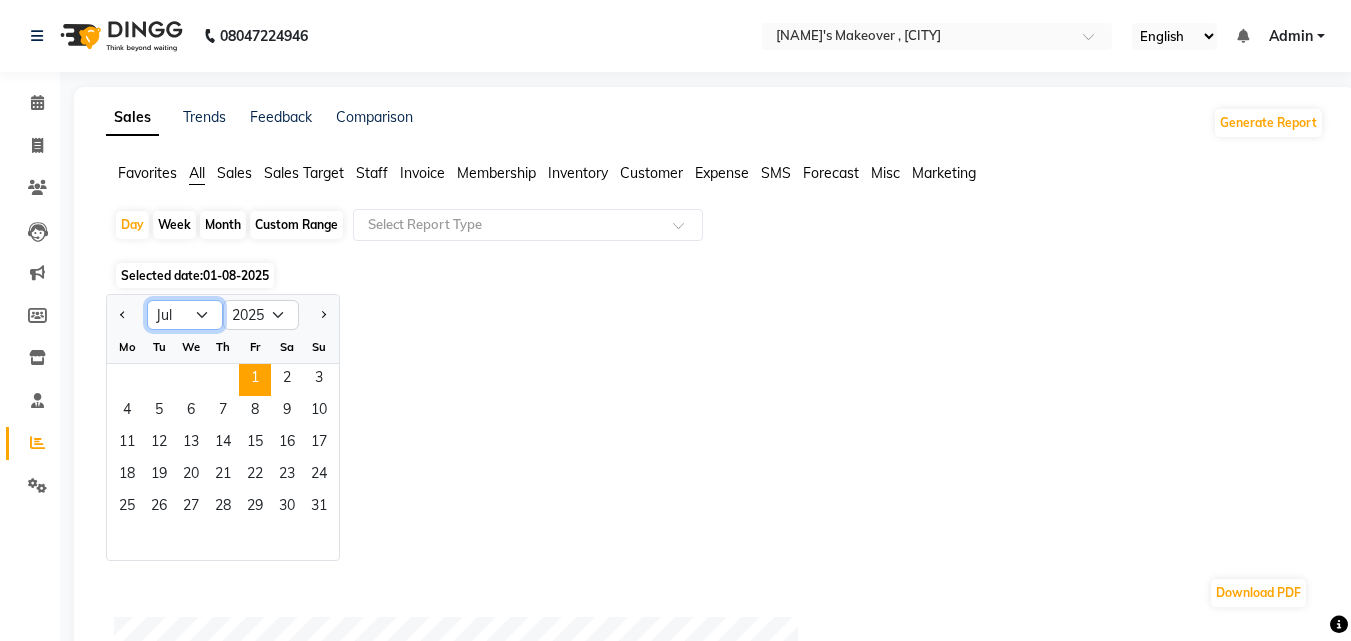 click on "Jan Feb Mar Apr May Jun Jul Aug Sep Oct Nov Dec" 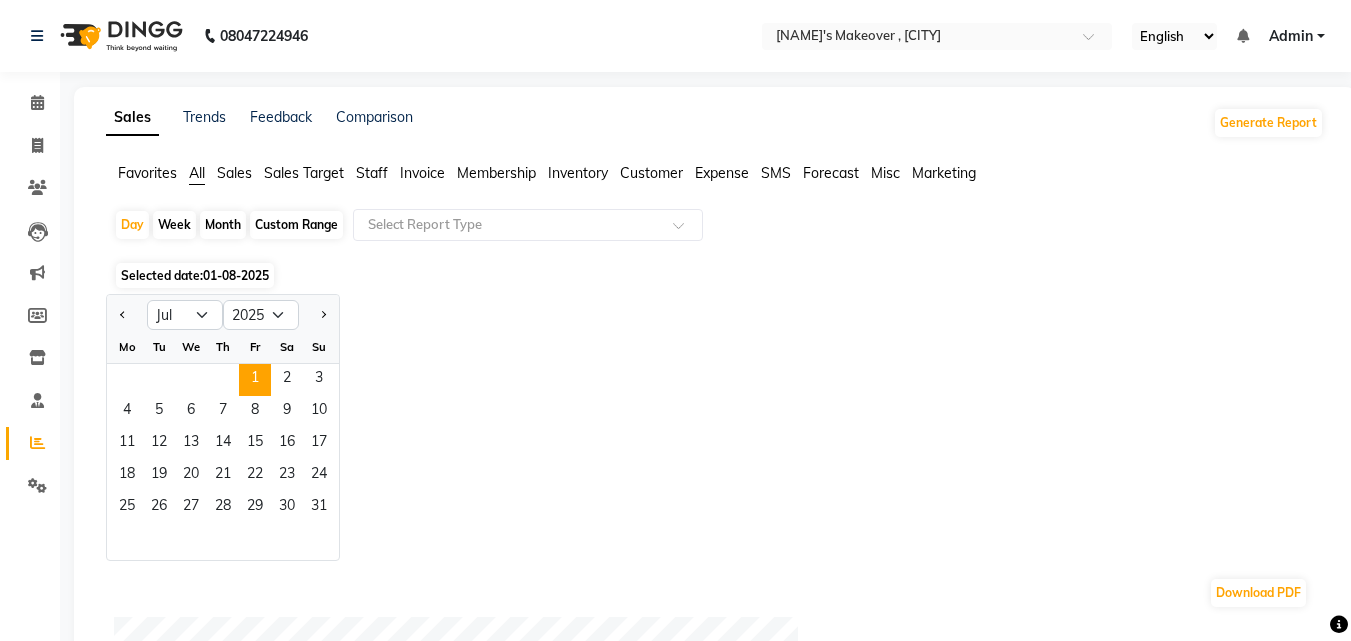 click on "Sales Trends Feedback Comparison Generate Report Favorites All Sales Sales Target Staff Invoice Membership Inventory Customer Expense SMS Forecast Misc Marketing Day Week Month Custom Range Select Report Type Selected date: [DATE] Jan Feb Mar Apr May Jun Jul Aug Sep Oct Nov Dec 2015 2016 2017 2018 2019 2020 2021 2022 2023 2024 2025 2026 2027 2028 2029 2030 2031 2032 2033 2034 2035 Mo Tu We Th Fr Sa Su 1 2 3 4 5 6 7 8 9 10 11 12 13 14 15 16 17 18 19 20 21 22 23 24 25 26 27 28 29 30 31 Download PDF Payment mode Type Sale Amount CASH 1300 PHONEPE 400 PREPAID 0 Total 1700 Staff summary Type Sale Amount Dinesh 960 Rinki 792 Pooja 107 Total 1859 Sales summary Type Sale Amount Memberships 0 Vouchers 0 Gift card 0 Products 0 Packages 0 Tips 0 Prepaid 0 Services 1860 Fee 0 Total 1860 Service by category Type Sale Amount Liposoluble Wax 684 Hair-Cut 583 Thread 281 Nail Gallery 160 Shave 150 Total 1858 Service sales Type Sale Amount 684 333 250" 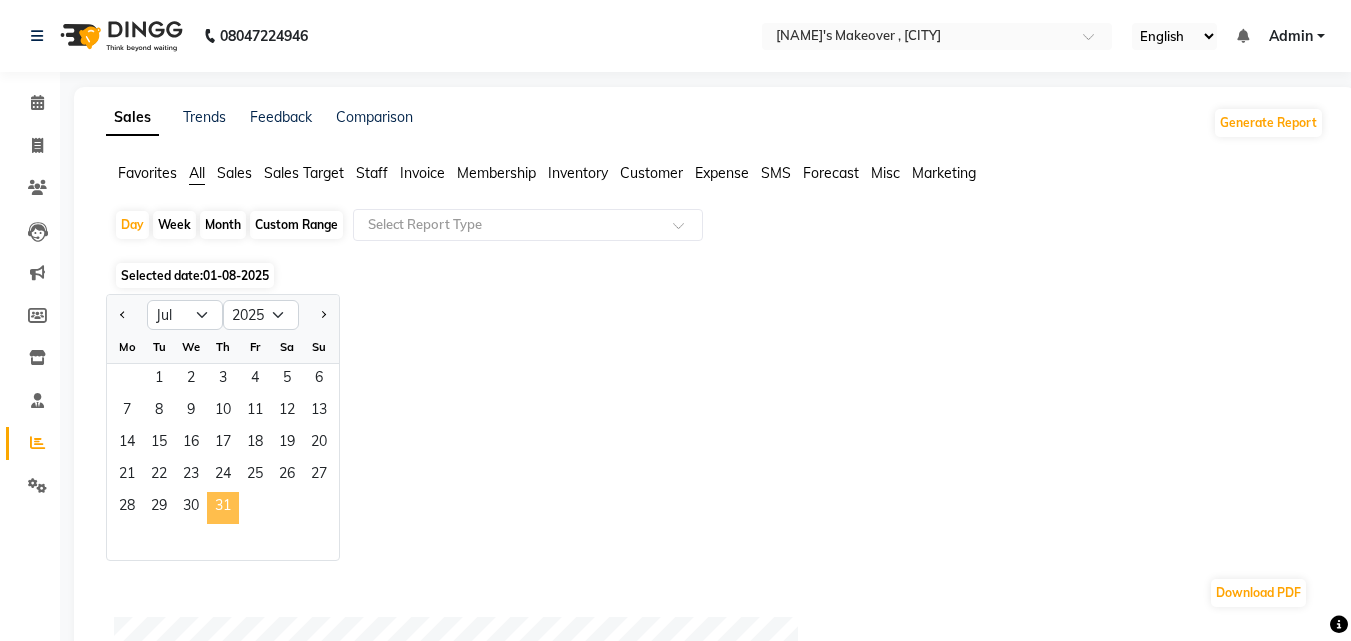 click on "31" 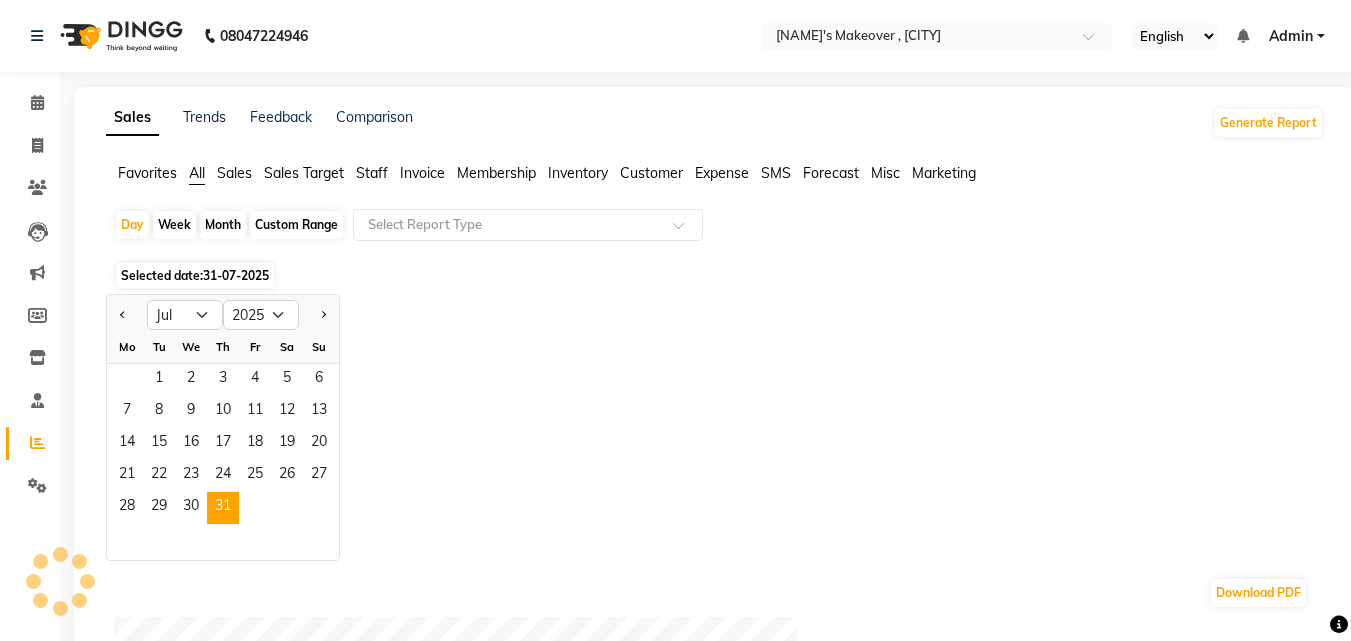 click on "Sales Trends Feedback Comparison Generate Report Favorites All Sales Sales Target Staff Invoice Membership Inventory Customer Expense SMS Forecast Misc Marketing Day Week Month Custom Range Select Report Type Selected date: [DATE] Jan Feb Mar Apr May Jun Jul Aug Sep Oct Nov Dec 2015 2016 2017 2018 2019 2020 2021 2022 2023 2024 2025 2026 2027 2028 2029 2030 2031 2032 2033 2034 2035 Mo Tu We Th Fr Sa Su 1 2 3 4 5 6 7 8 9 10 11 12 13 14 15 16 17 18 19 20 21 22 23 24 25 26 27 28 29 30 31 Download PDF Payment mode Type Sale Amount CASH 1300 PHONEPE 400 PREPAID 0 Total 1700 Staff summary Type Sale Amount Dinesh 960 Rinki 792 Pooja 107 Total 1859 Sales summary Type Sale Amount Memberships 0 Vouchers 0 Gift card 0 Products 0 Packages 0 Tips 0 Prepaid 0 Services 1860 Fee 0 Total 1860 Service by category Type Sale Amount Liposoluble Wax 684 Hair-Cut 583 Thread 281 Nail Gallery 160 Shave 150 Total 1858 Service sales Type Sale Amount 684 333 250" 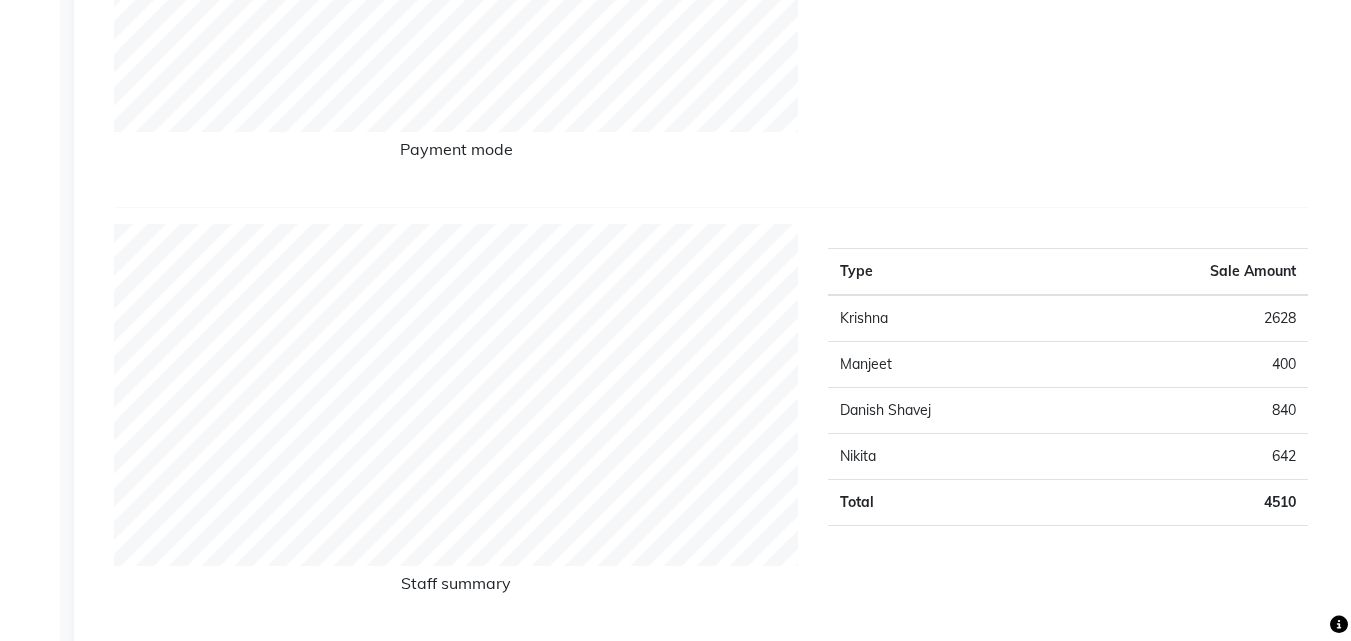 scroll, scrollTop: 23, scrollLeft: 0, axis: vertical 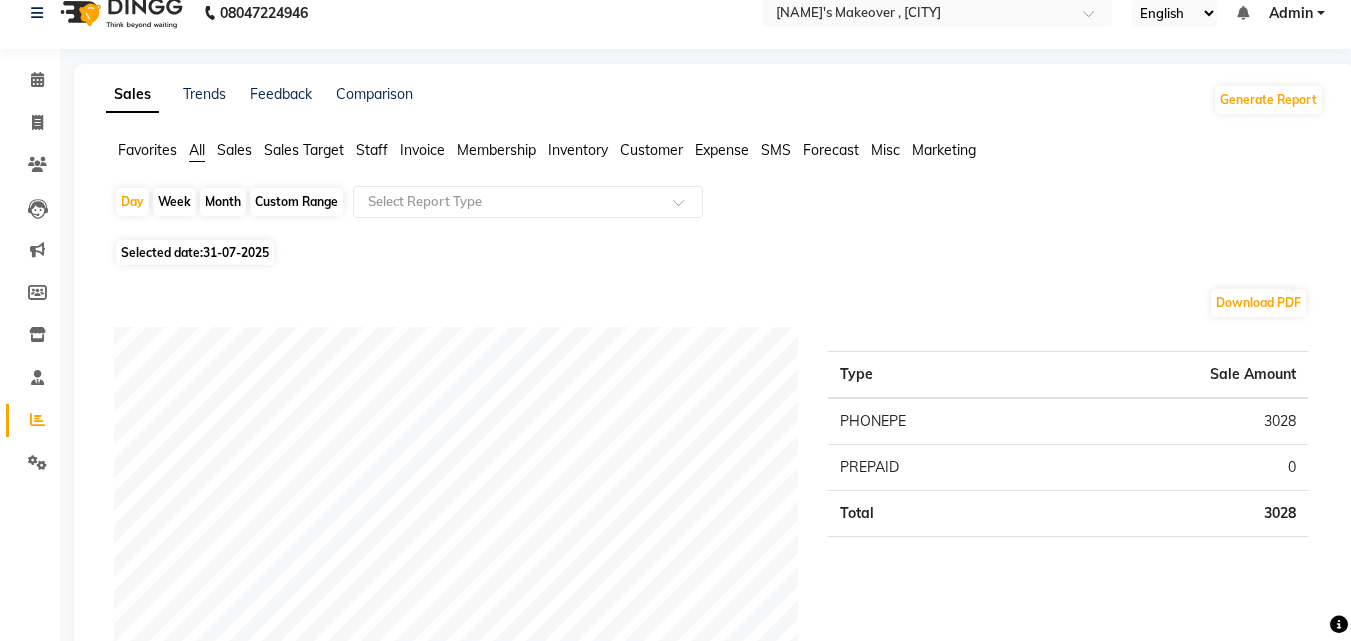 click on "31-07-2025" 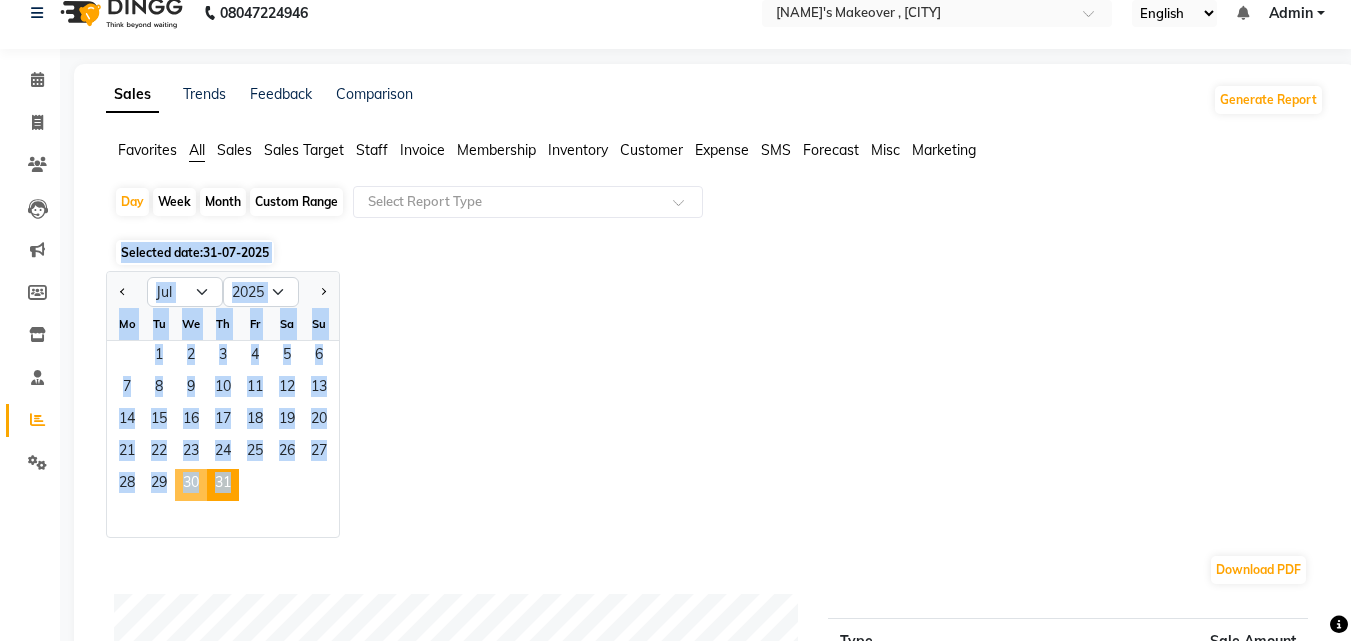 click on "30" 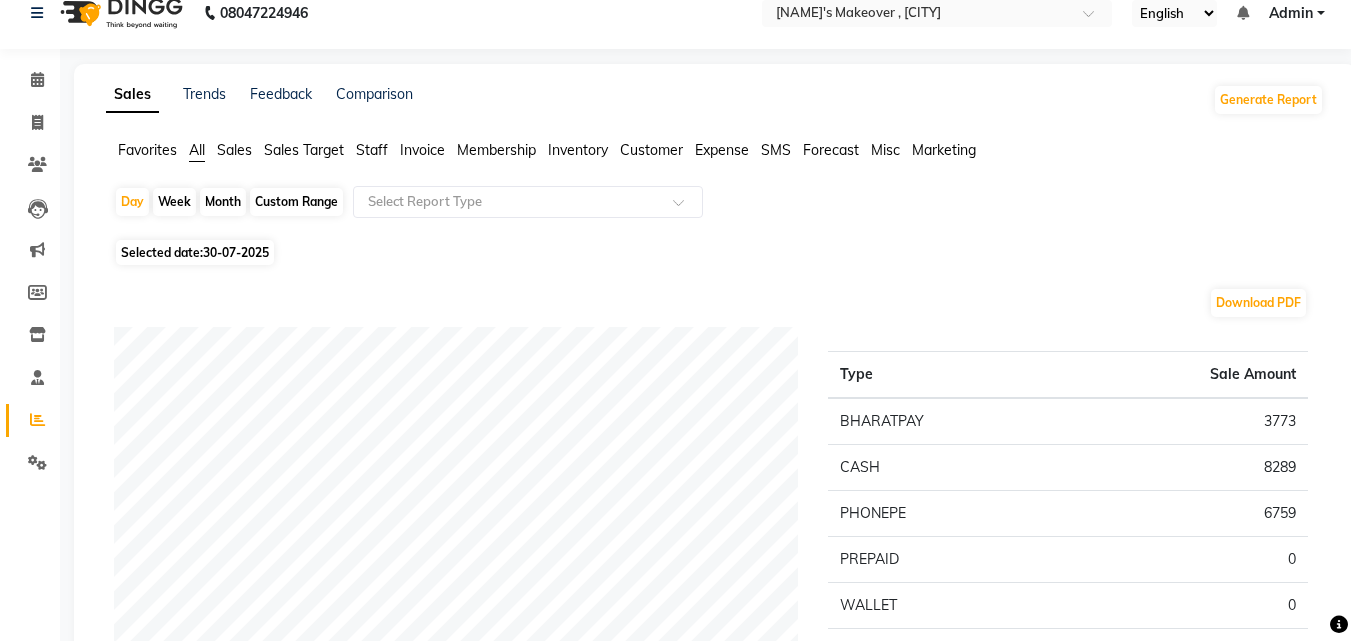 scroll, scrollTop: 583, scrollLeft: 0, axis: vertical 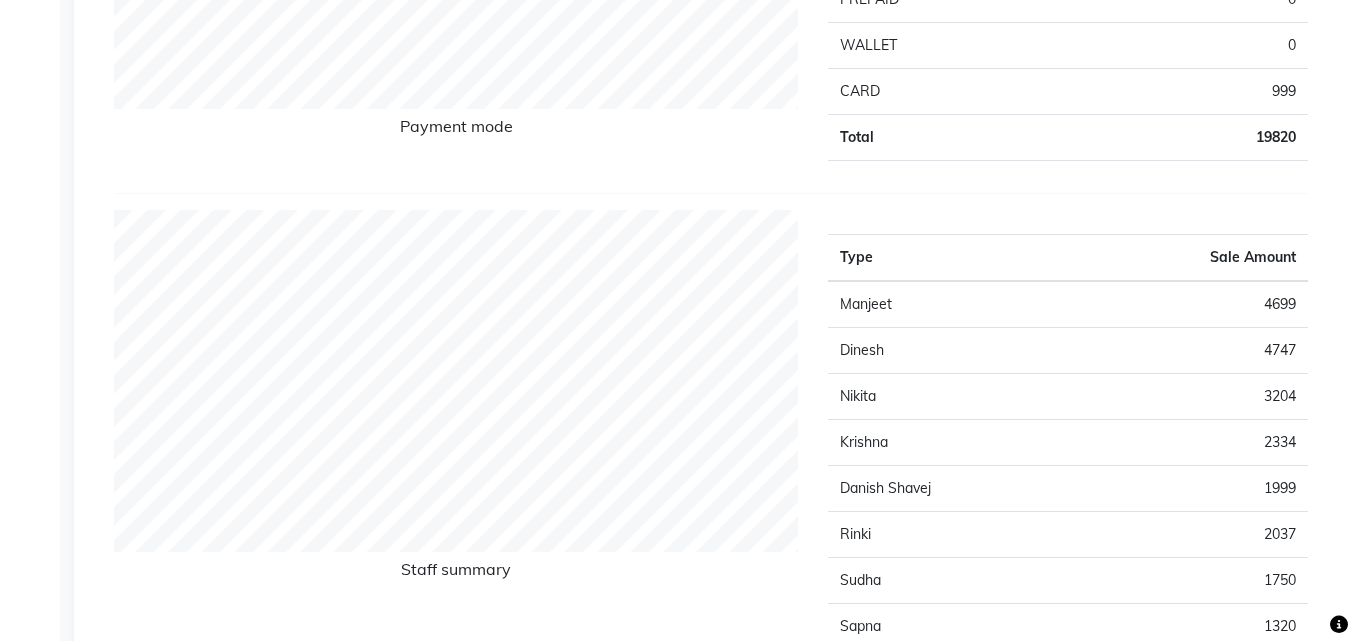 drag, startPoint x: 1283, startPoint y: 394, endPoint x: 1254, endPoint y: 419, distance: 38.28838 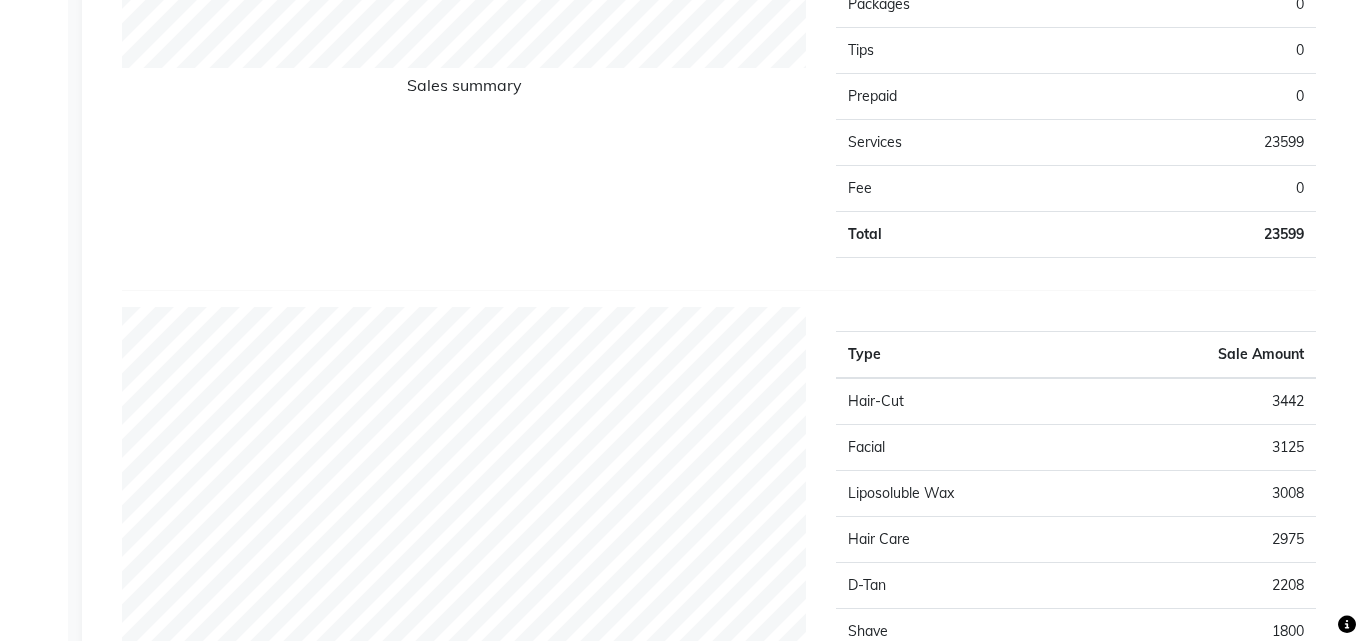 scroll, scrollTop: 0, scrollLeft: 0, axis: both 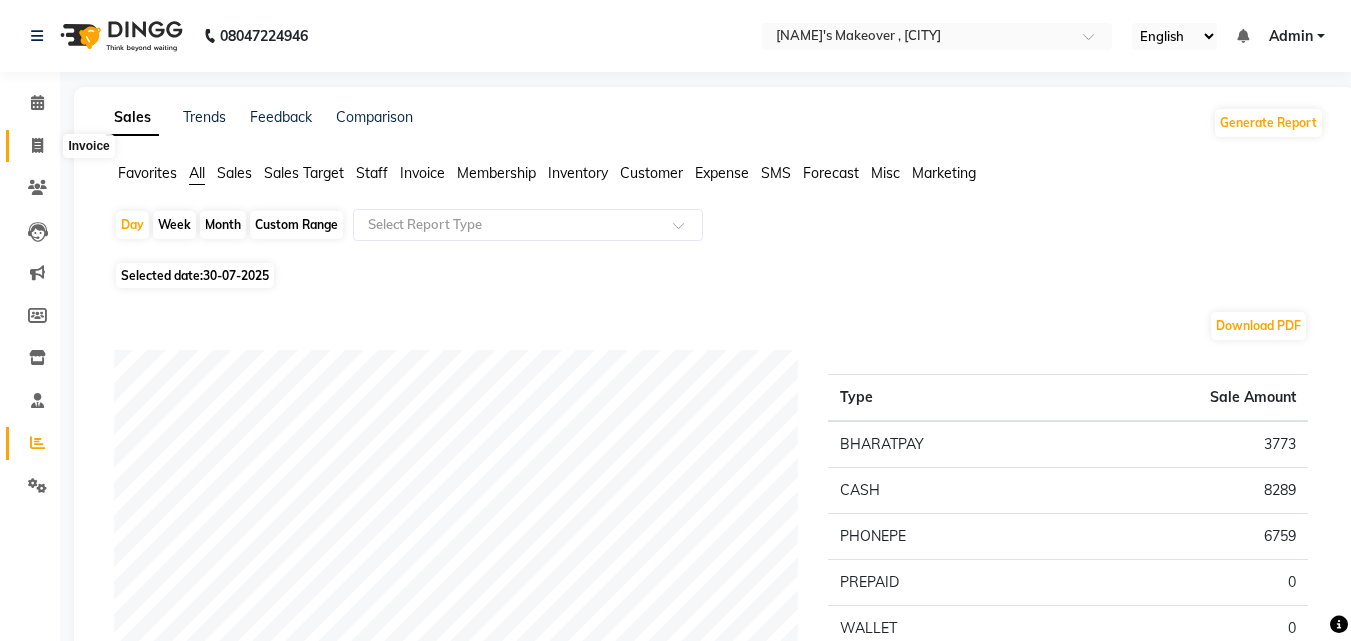click 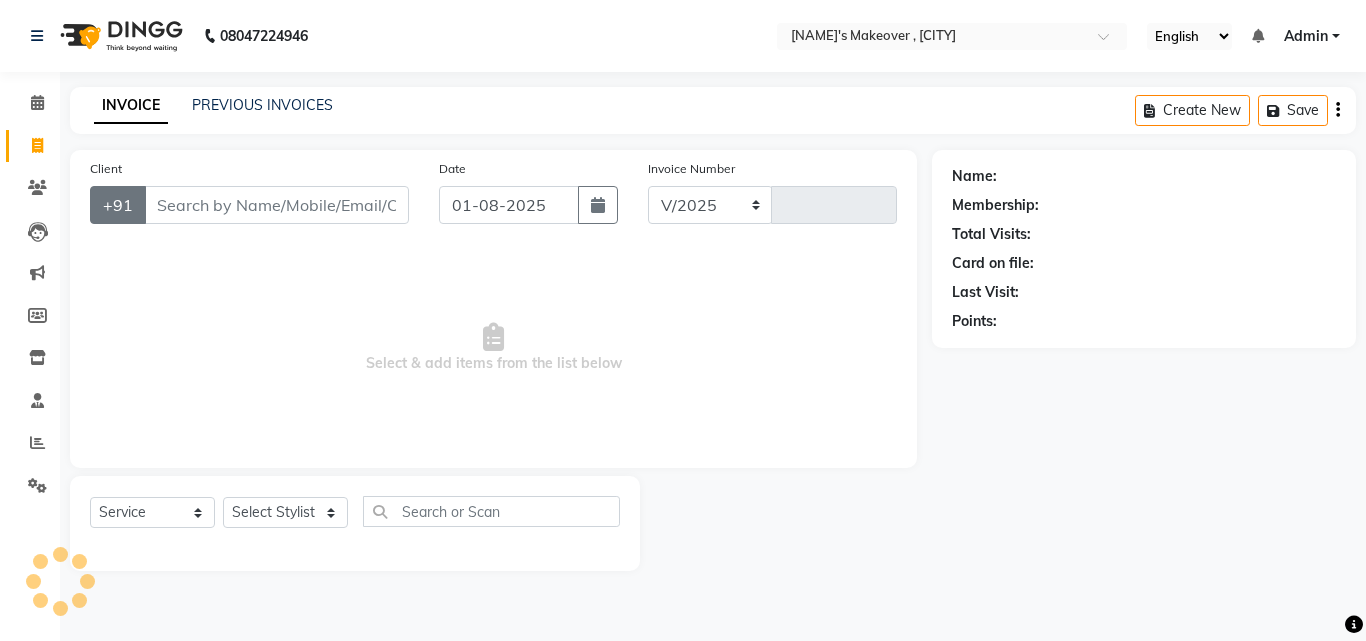 select on "820" 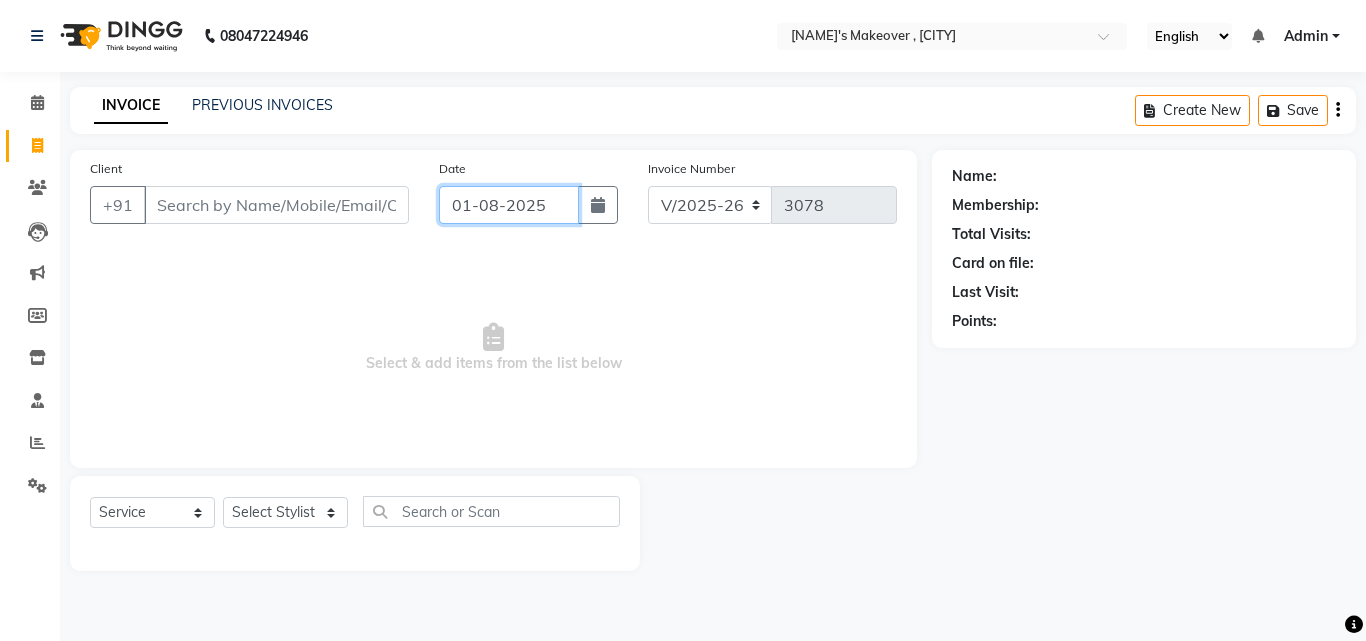 drag, startPoint x: 478, startPoint y: 218, endPoint x: 473, endPoint y: 205, distance: 13.928389 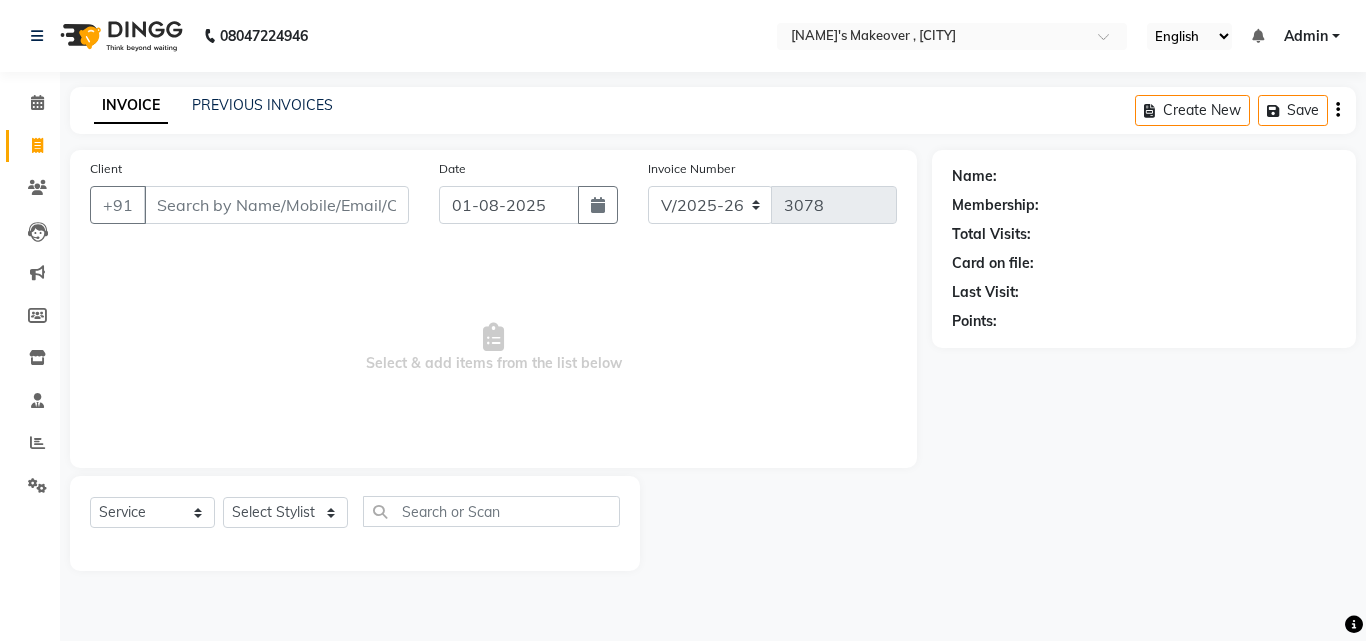 select on "8" 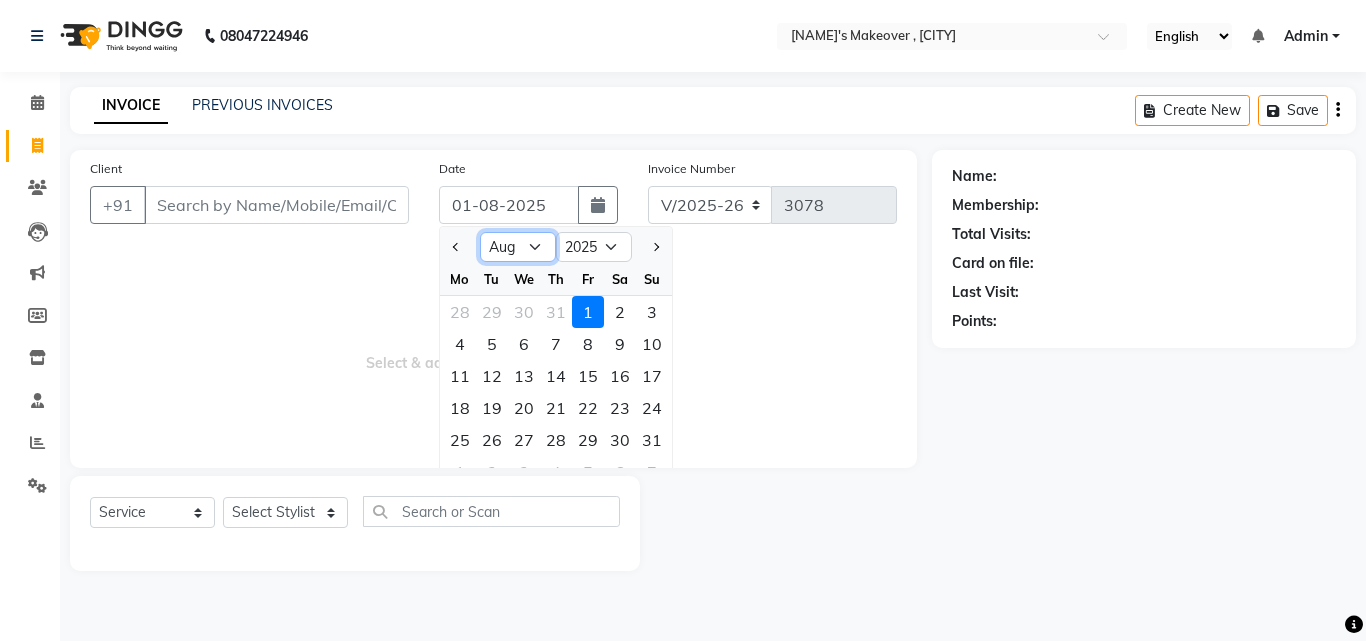 click on "Jan Feb Mar Apr May Jun Jul Aug Sep Oct Nov Dec" 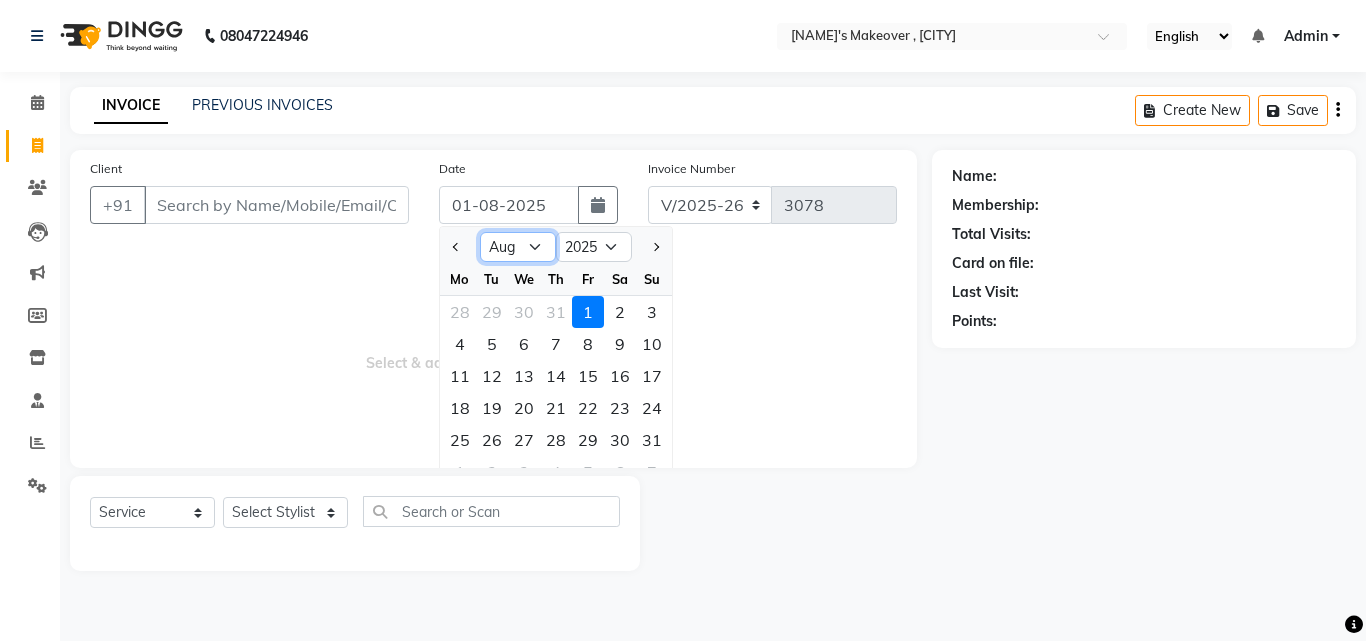 select on "7" 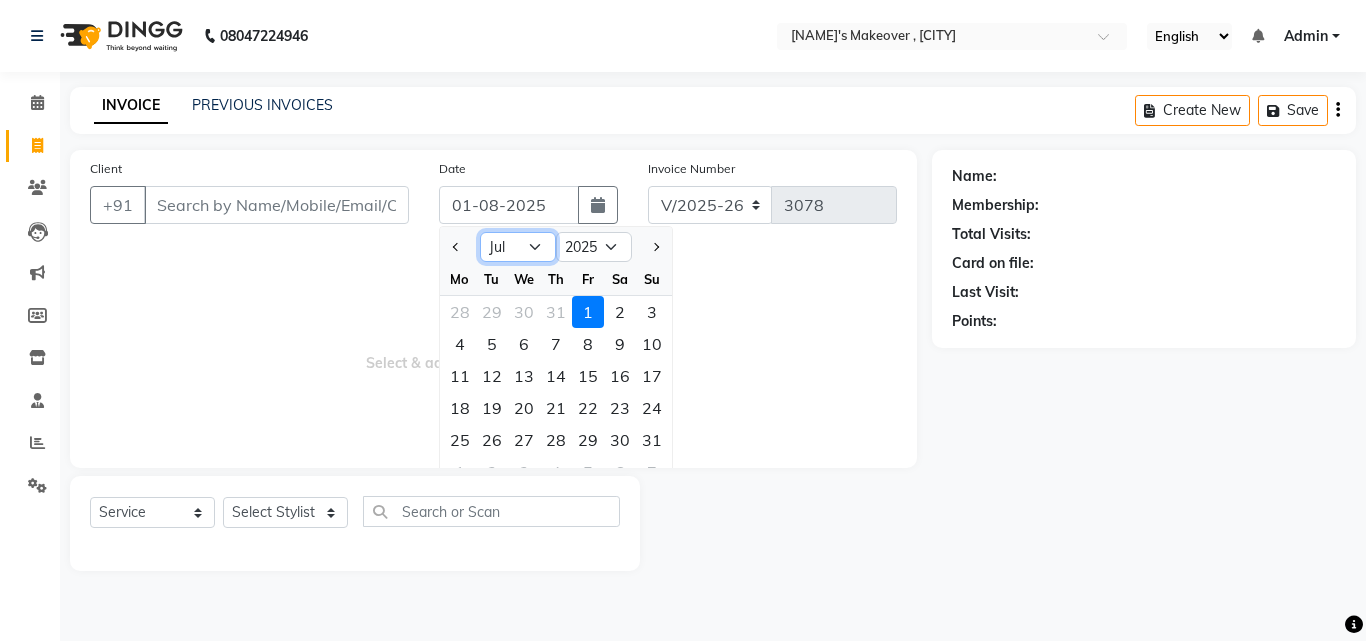 click on "Jan Feb Mar Apr May Jun Jul Aug Sep Oct Nov Dec" 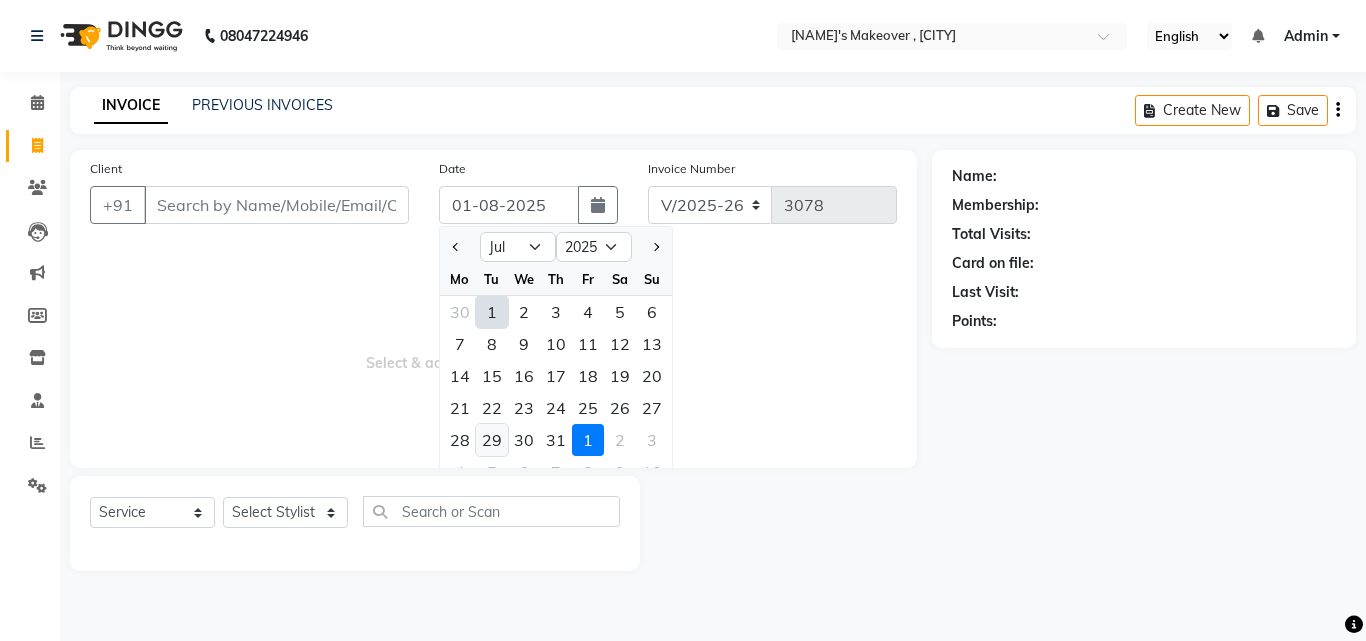 drag, startPoint x: 530, startPoint y: 260, endPoint x: 506, endPoint y: 441, distance: 182.58423 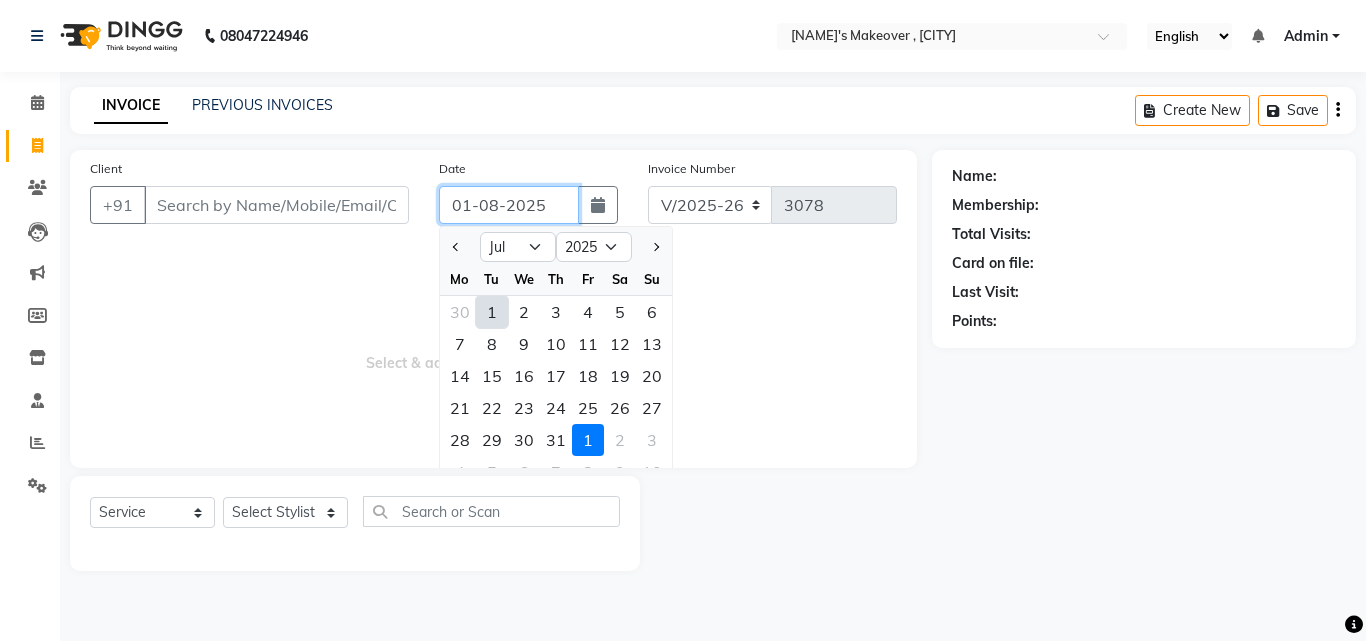 type on "29-07-2025" 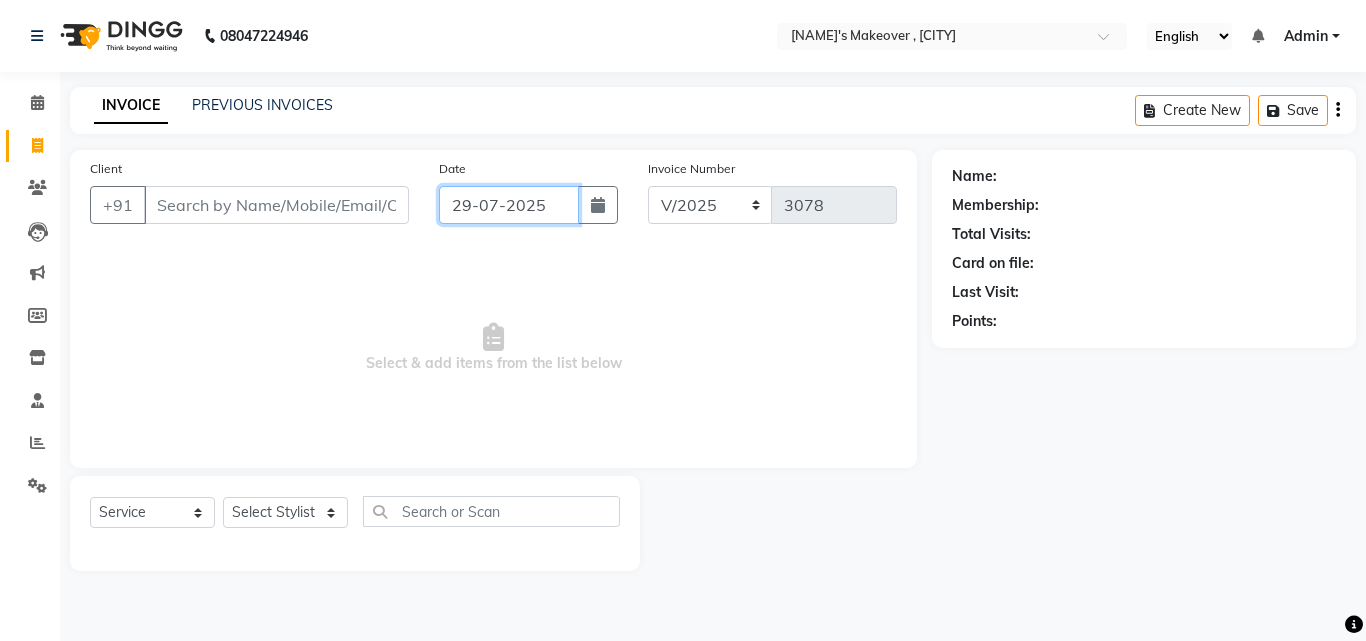 click on "29-07-2025" 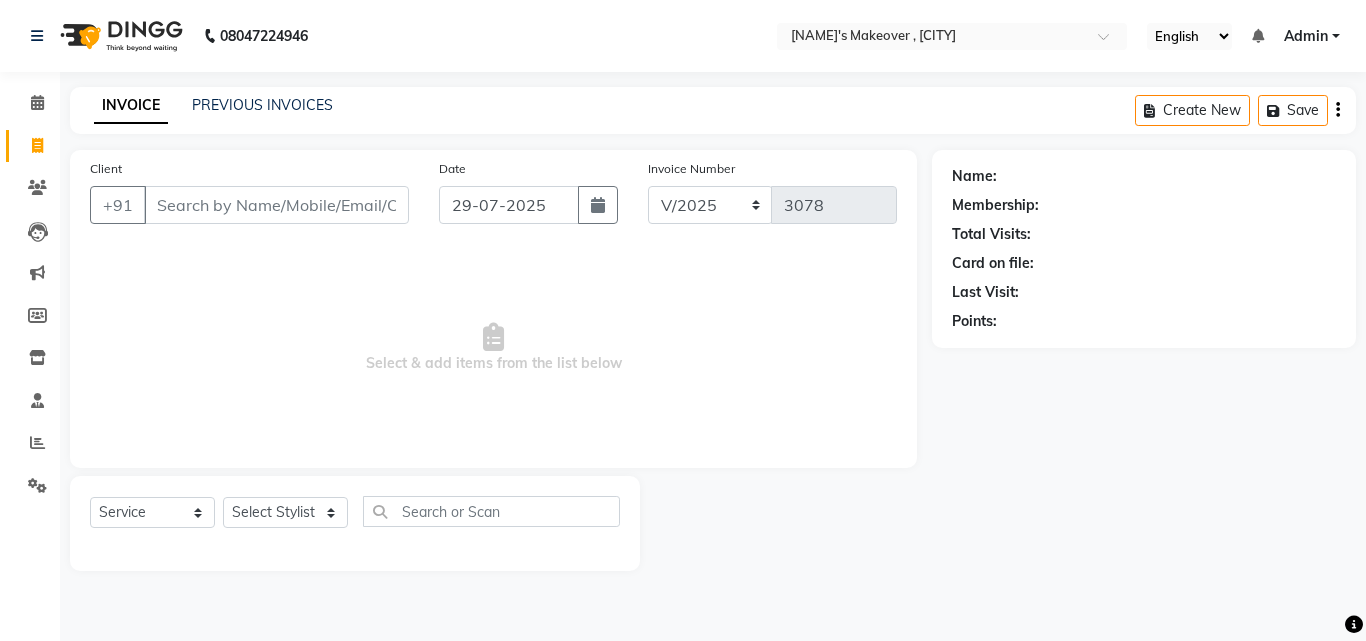 select on "7" 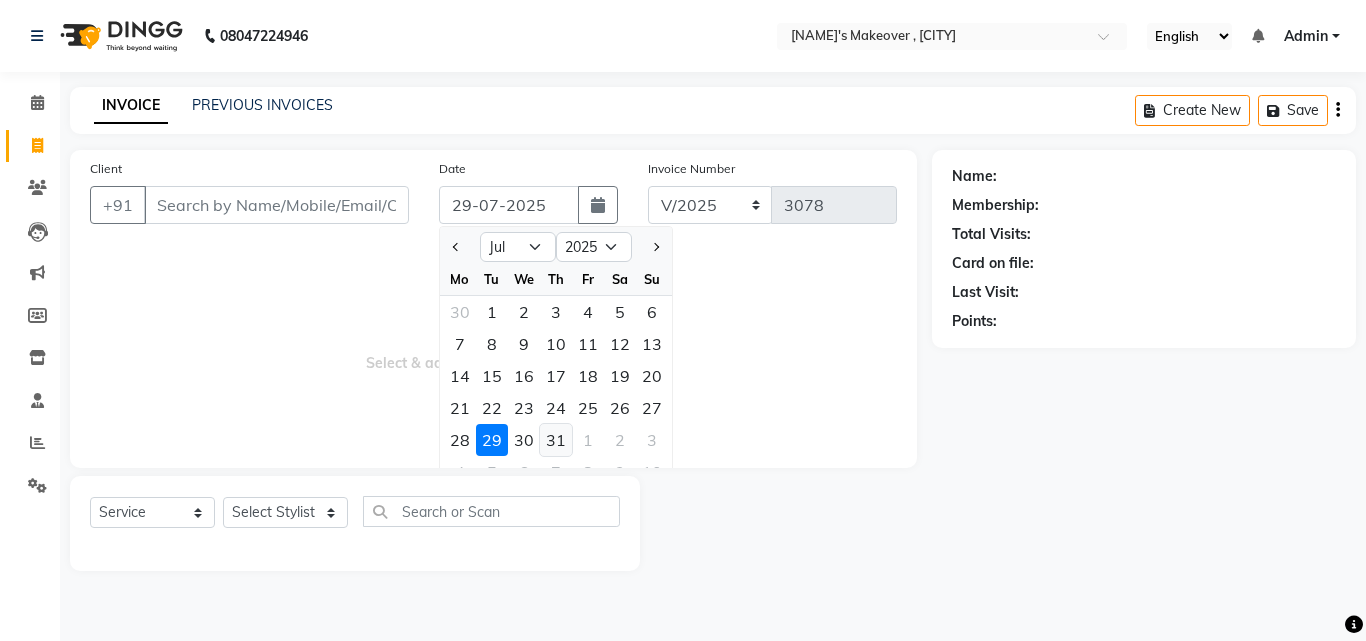 click on "31" 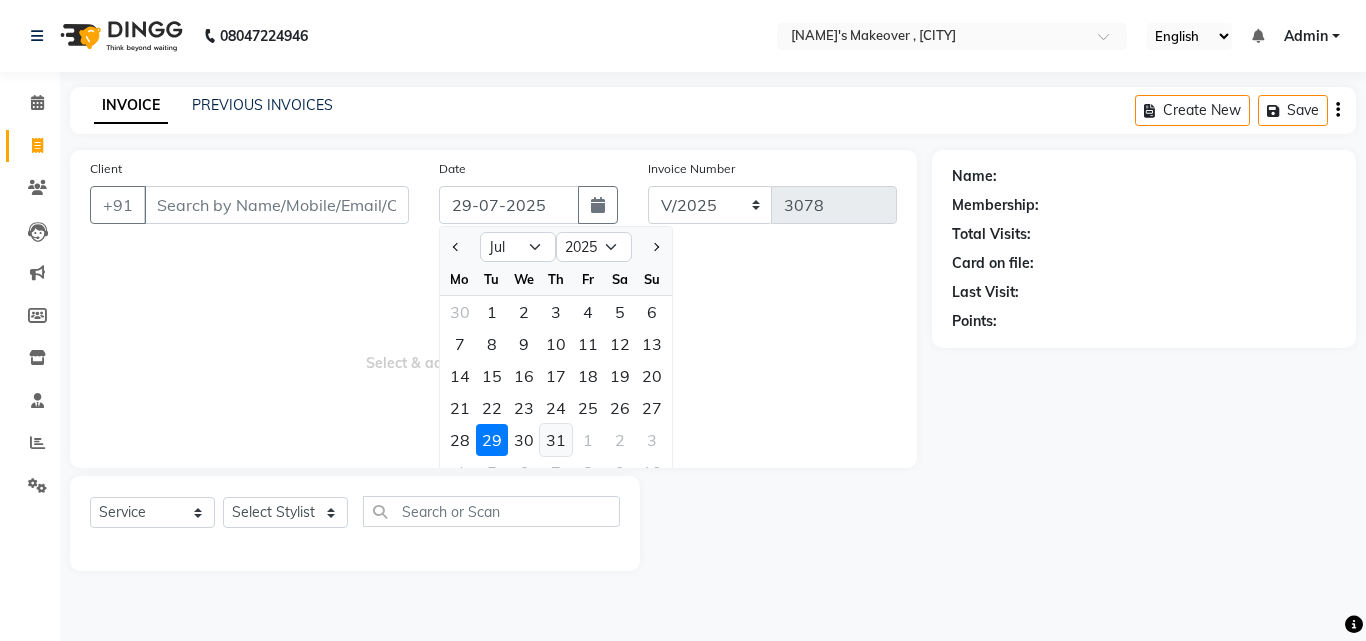 type on "31-07-2025" 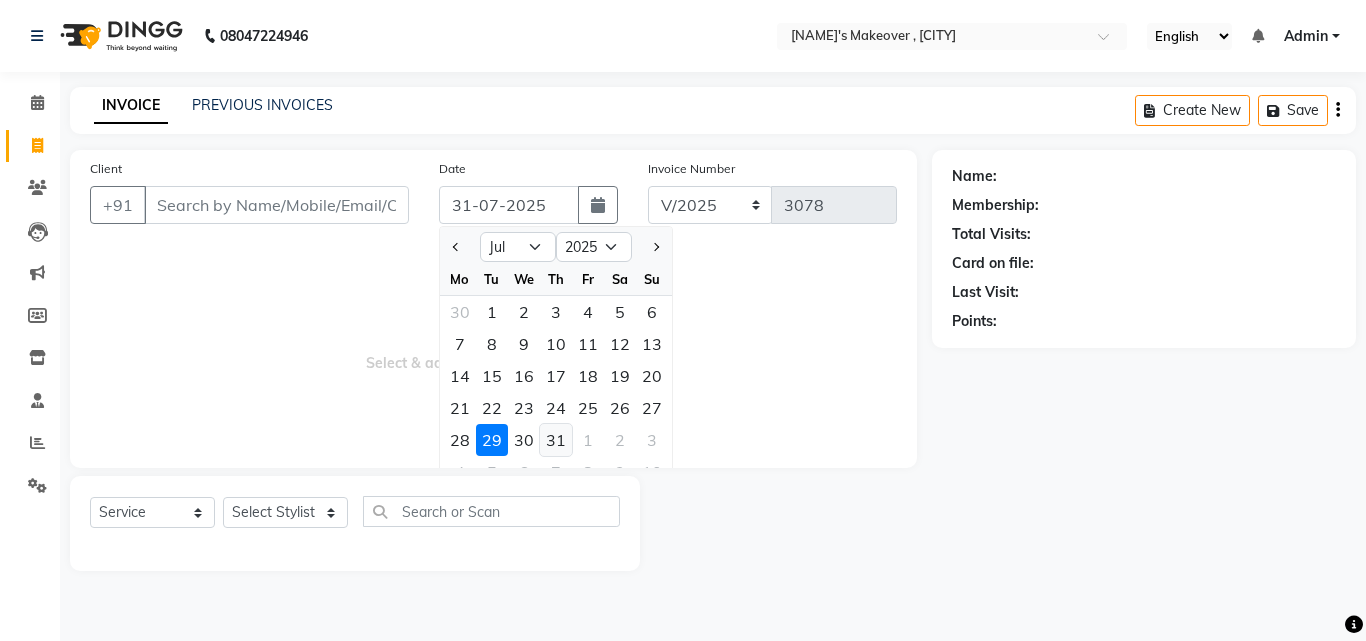 click on "Client +[PHONE] Date [DATE] Jan Feb Mar Apr May Jun Jul Aug Sep Oct Nov Dec 2015 2016 2017 2018 2019 2020 2021 2022 2023 2024 2025 2026 2027 2028 2029 2030 2031 2032 2033 2034 2035 Mo Tu We Th Fr Sa Su 30 1 2 3 4 5 6 7 8 9 10 11 12 13 14 15 16 17 18 19 20 21 22 23 24 25 26 27 28 29 30 31 1 2 3 4 5 6 7 8 9 10 Invoice Number V/[YEAR] V/[YEAR]-26 3078 Select & add items from the list below" 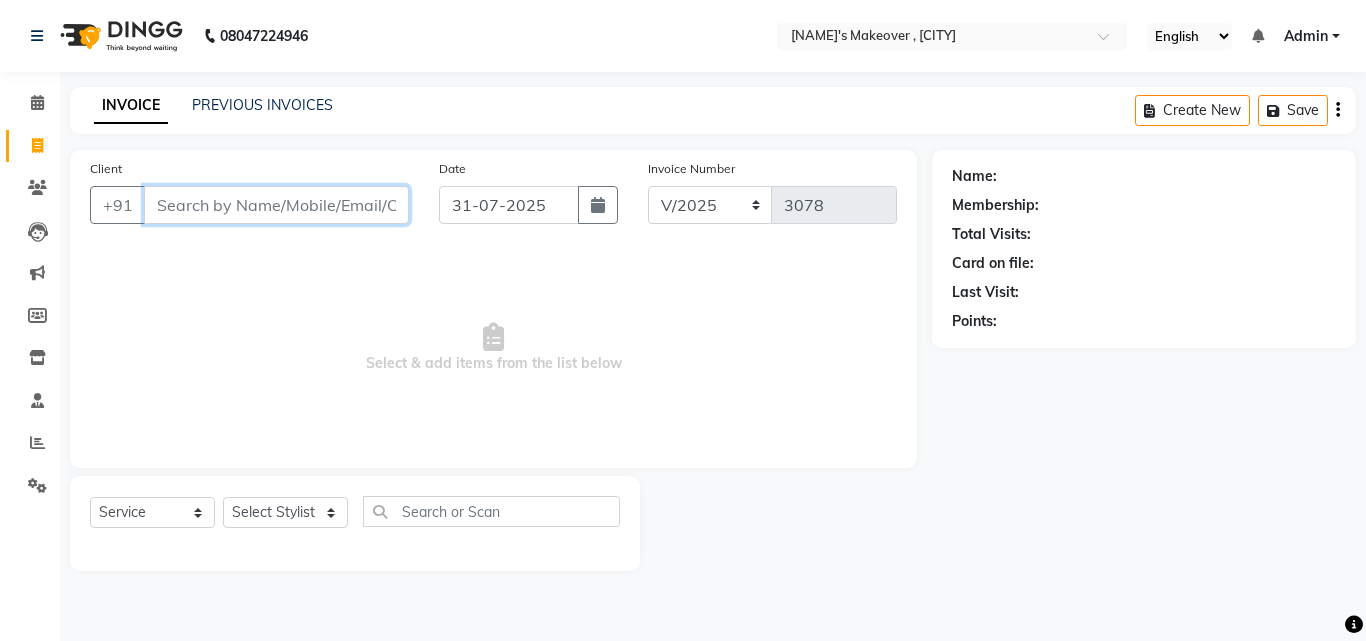 click on "Client" at bounding box center (276, 205) 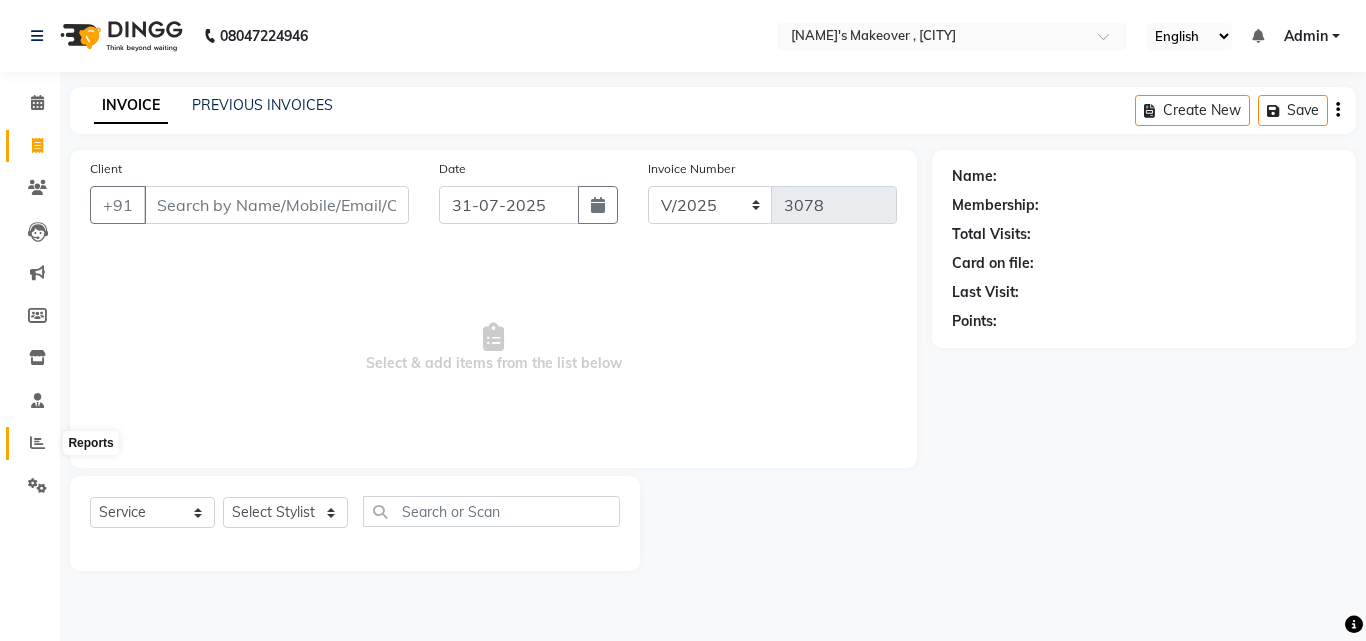 click 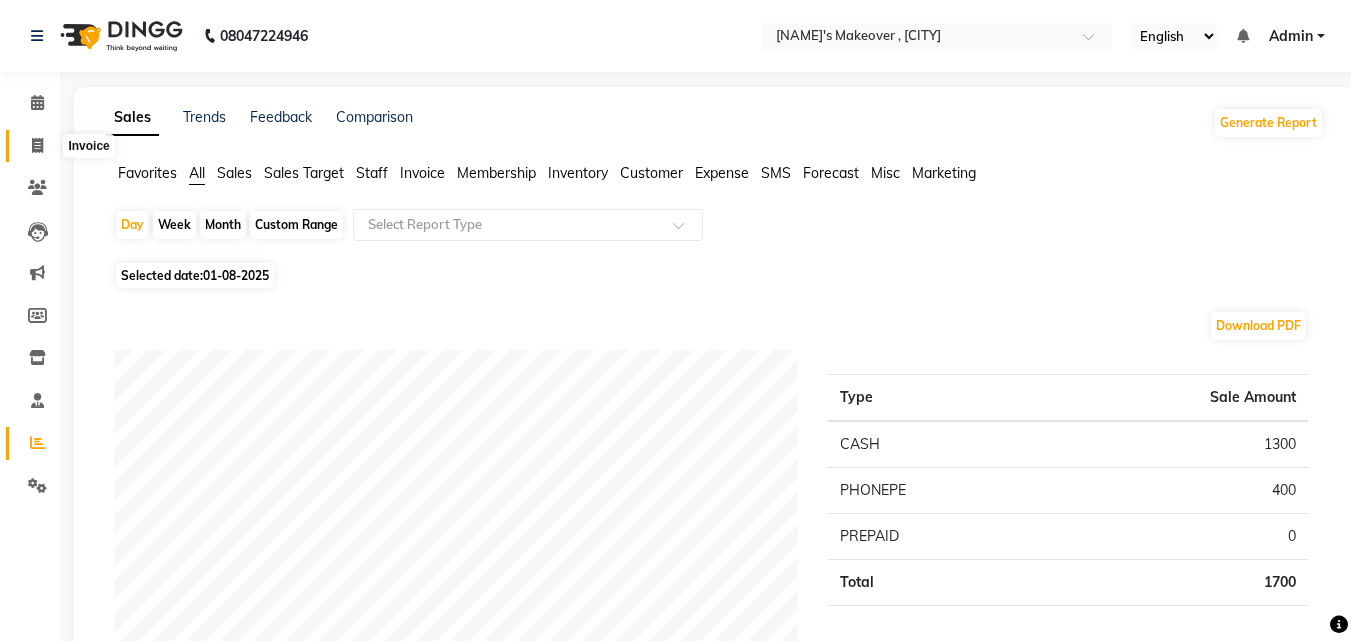click 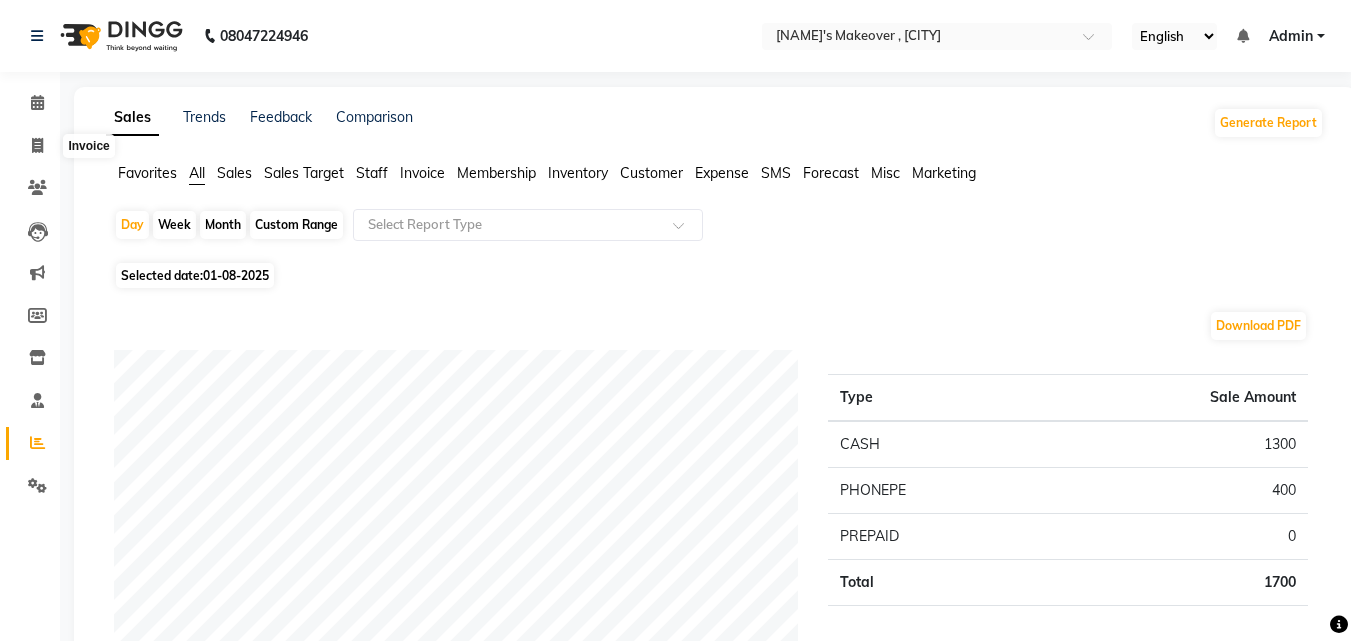 select on "service" 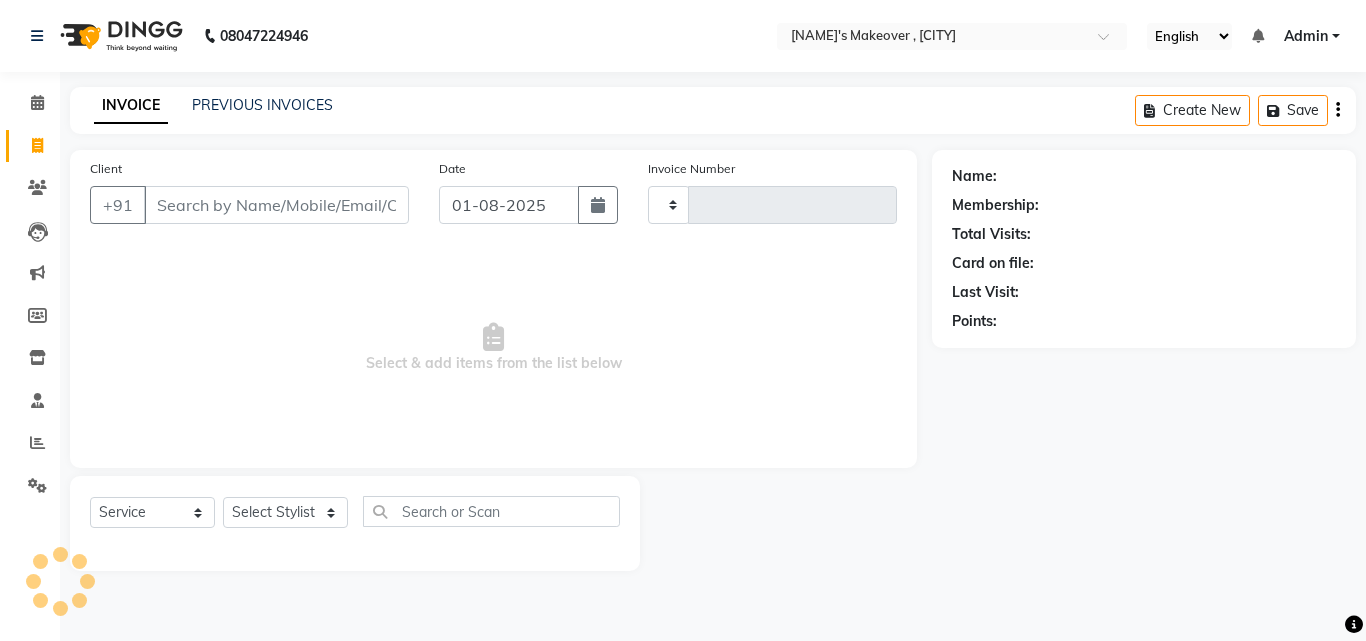 type on "3078" 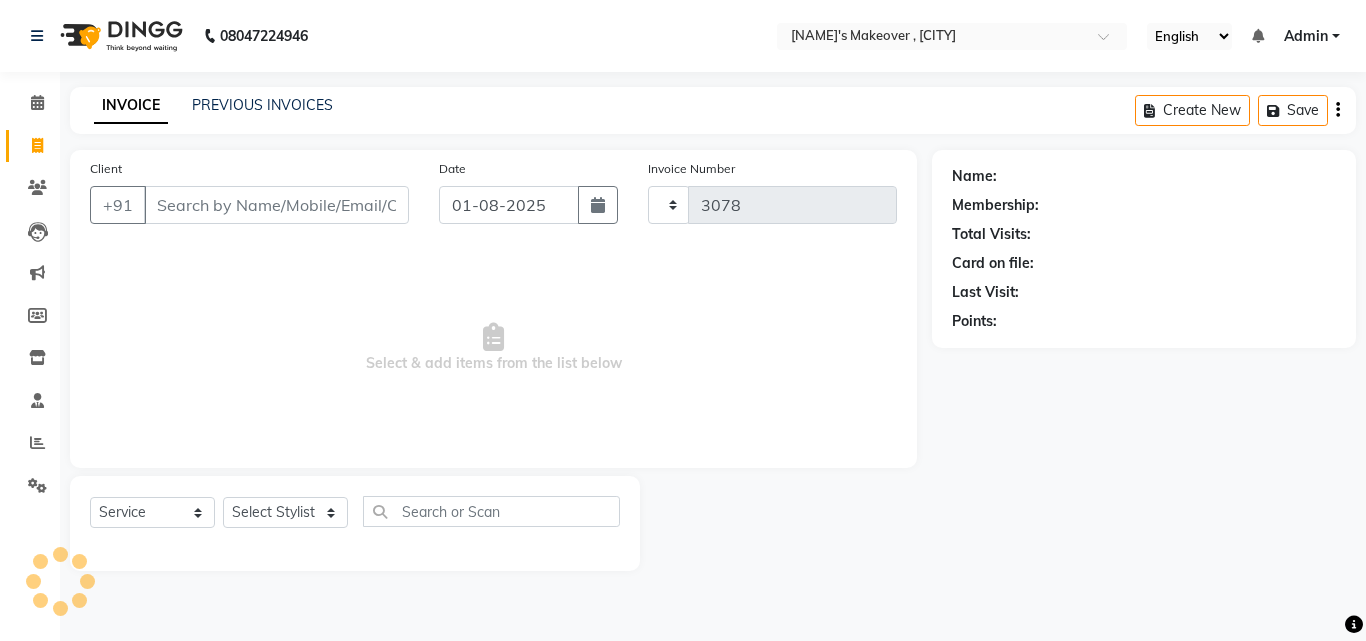 select on "820" 